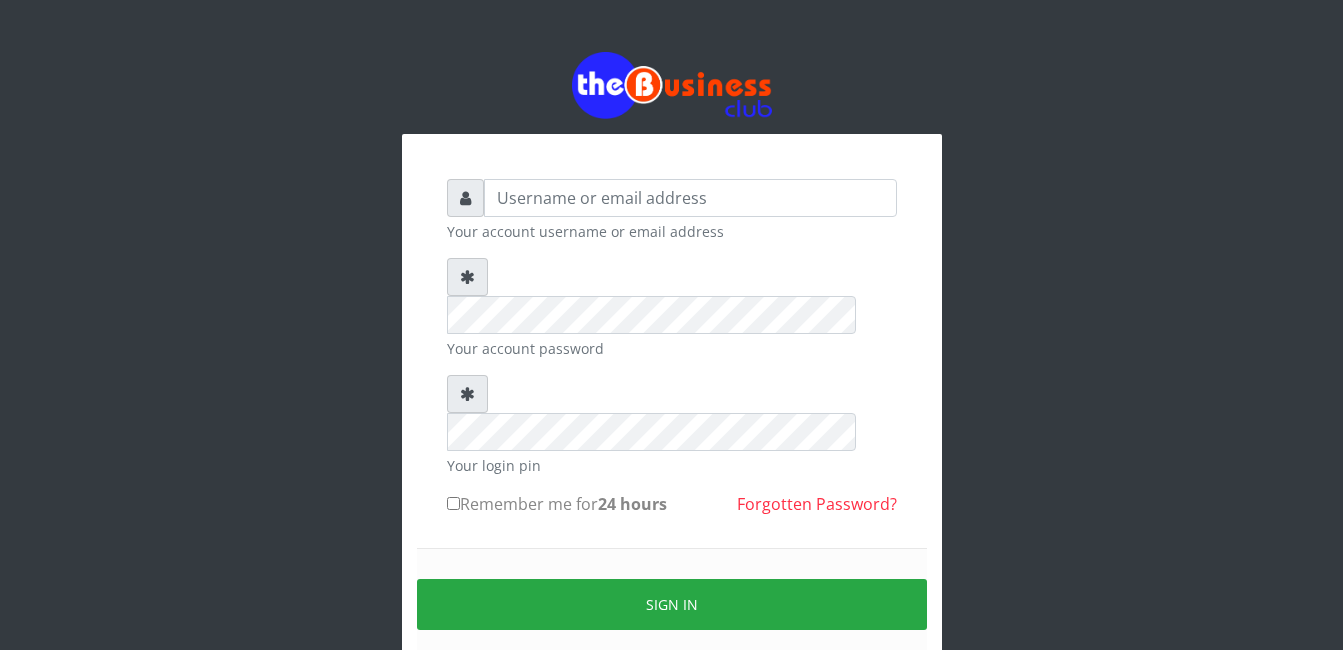 scroll, scrollTop: 0, scrollLeft: 0, axis: both 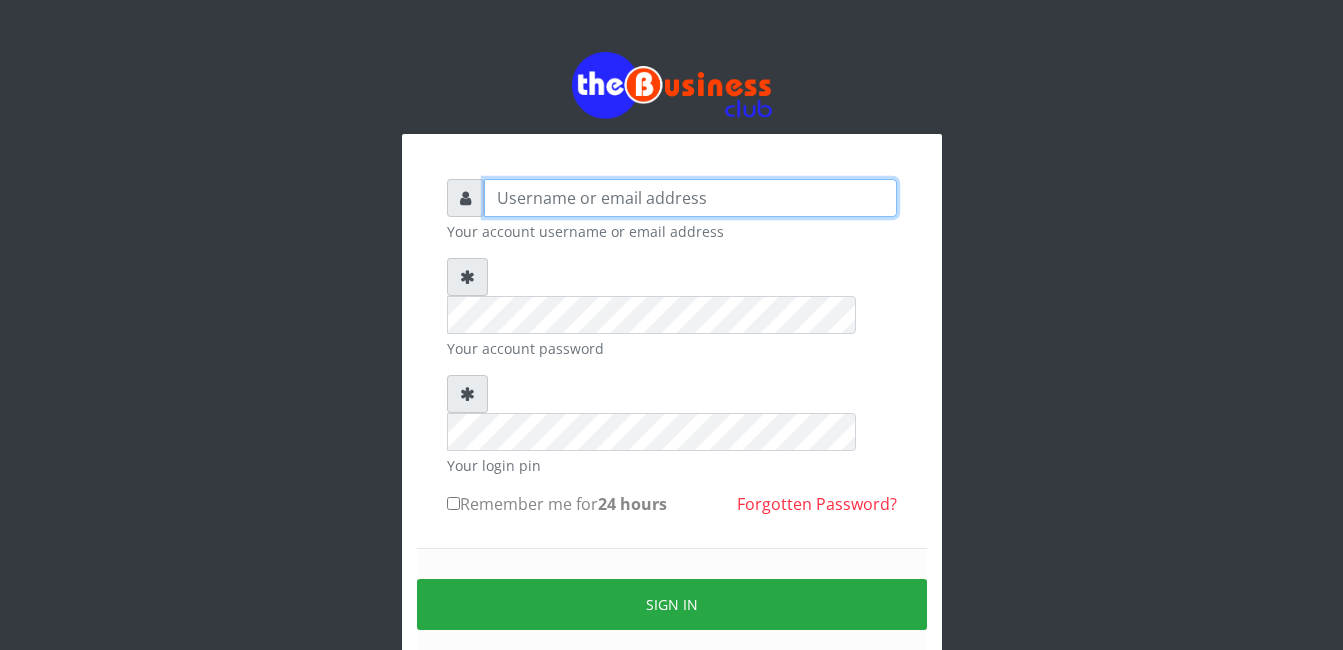 type on "[LAST]" 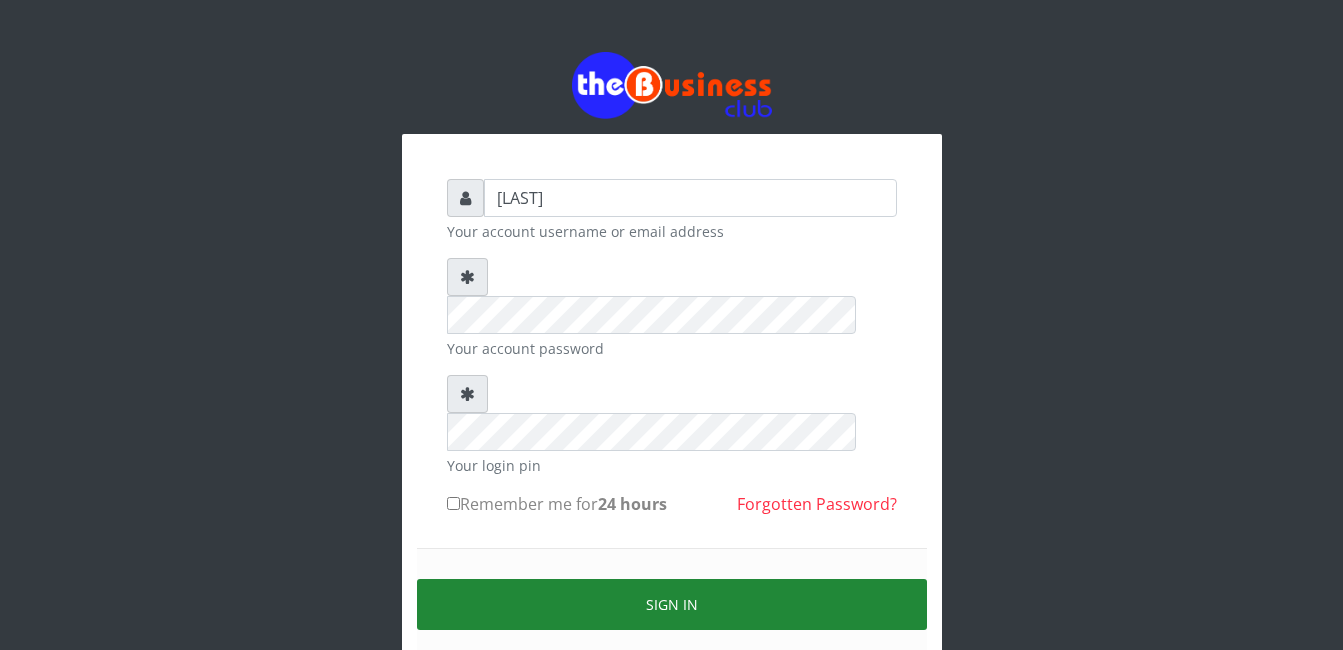 click on "Sign in" at bounding box center (672, 604) 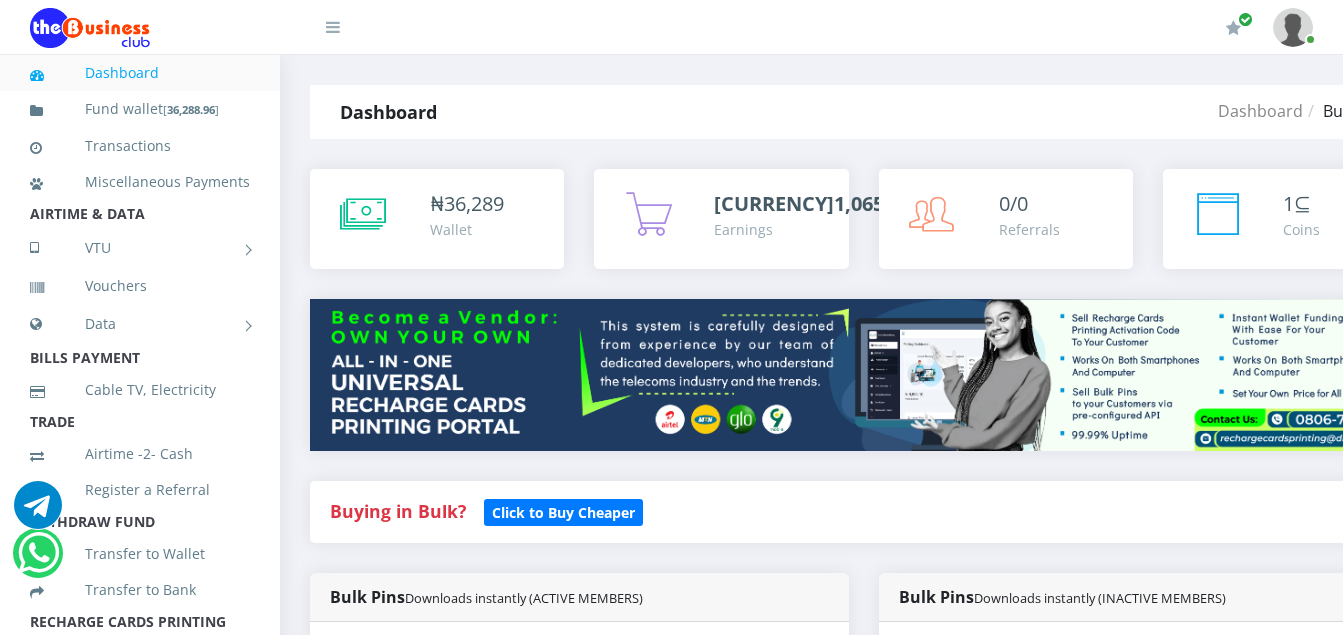 scroll, scrollTop: 0, scrollLeft: 0, axis: both 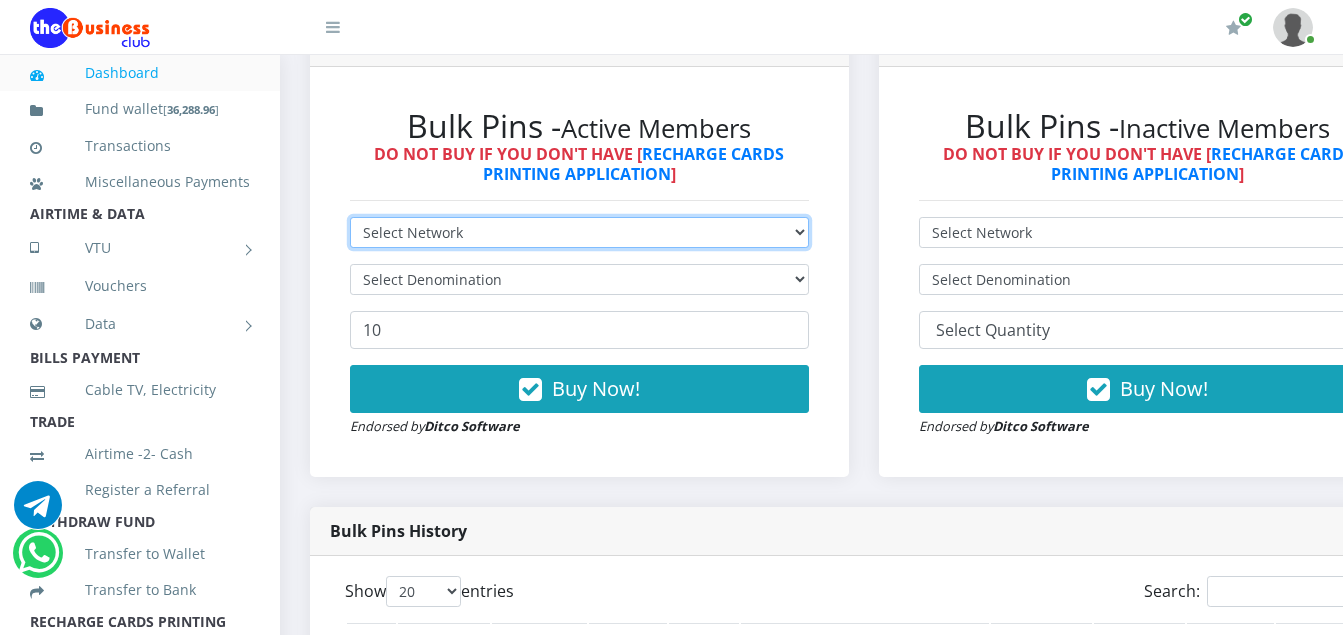 click on "Select Network
MTN
Globacom
9Mobile
Airtel" at bounding box center [579, 232] 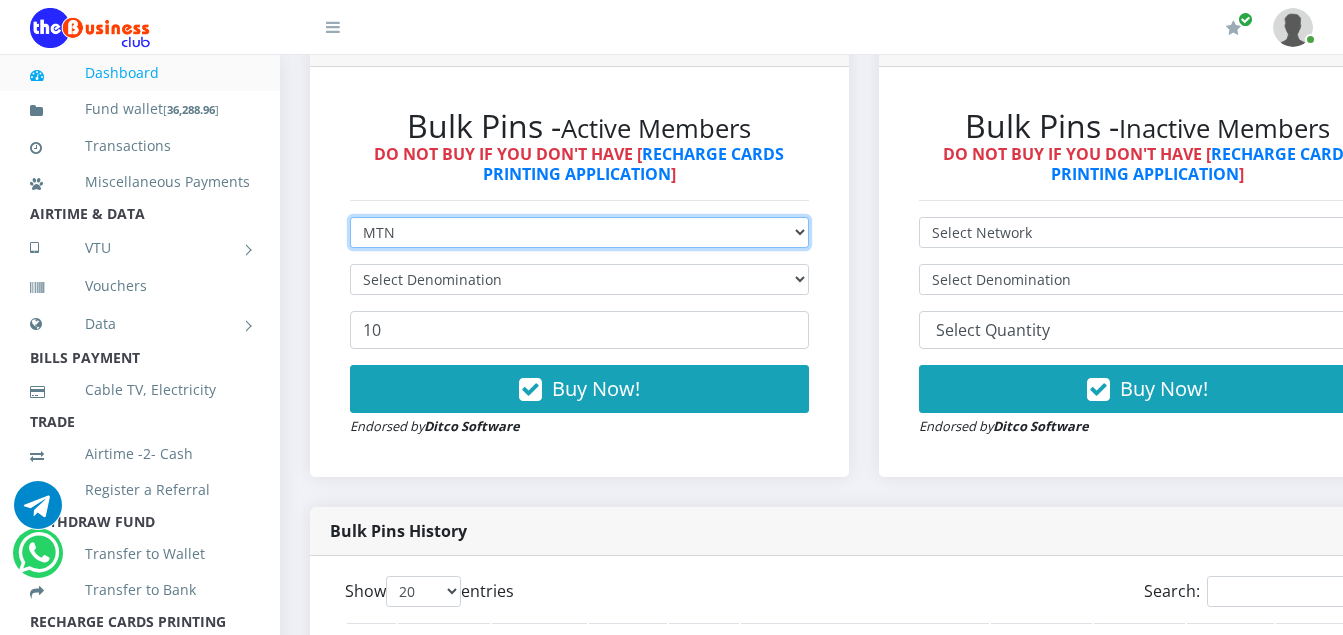 click on "Select Network
MTN
Globacom
9Mobile
Airtel" at bounding box center (579, 232) 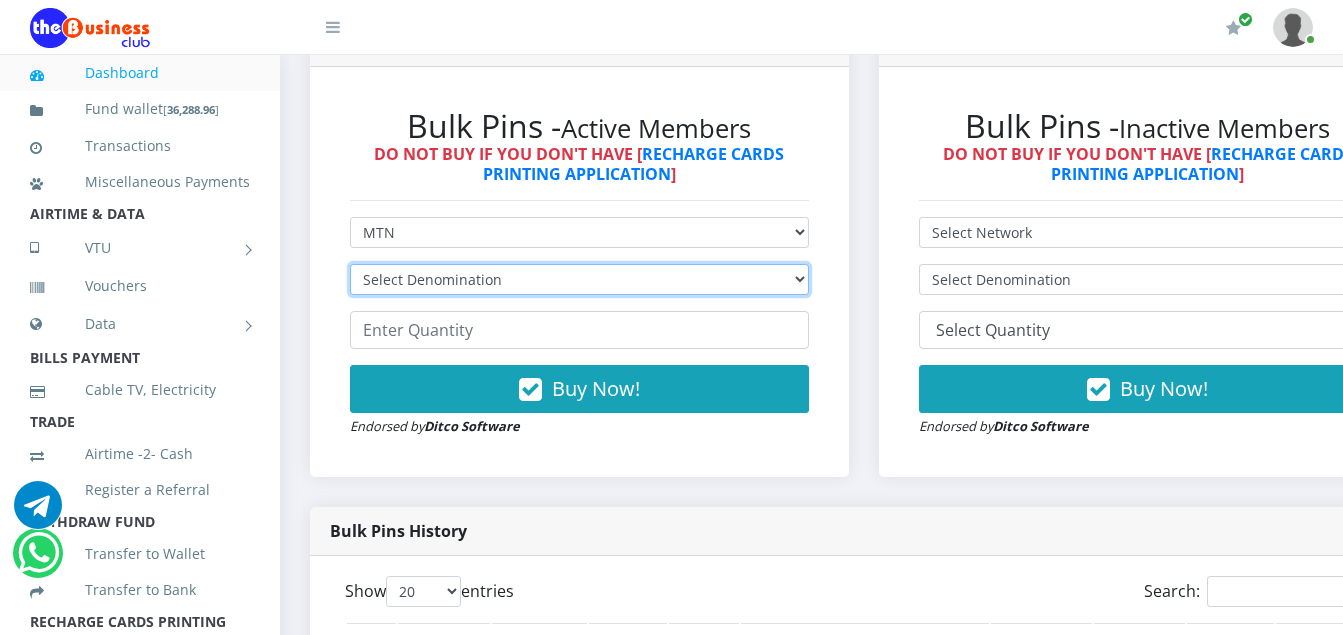 click on "Select Denomination MTN NGN100 - ₦96.99 MTN NGN200 - ₦193.98 MTN NGN400 - ₦387.96 MTN NGN500 - ₦484.95 MTN NGN1000 - ₦969.90 MTN NGN1500 - ₦1,454.85" at bounding box center (579, 279) 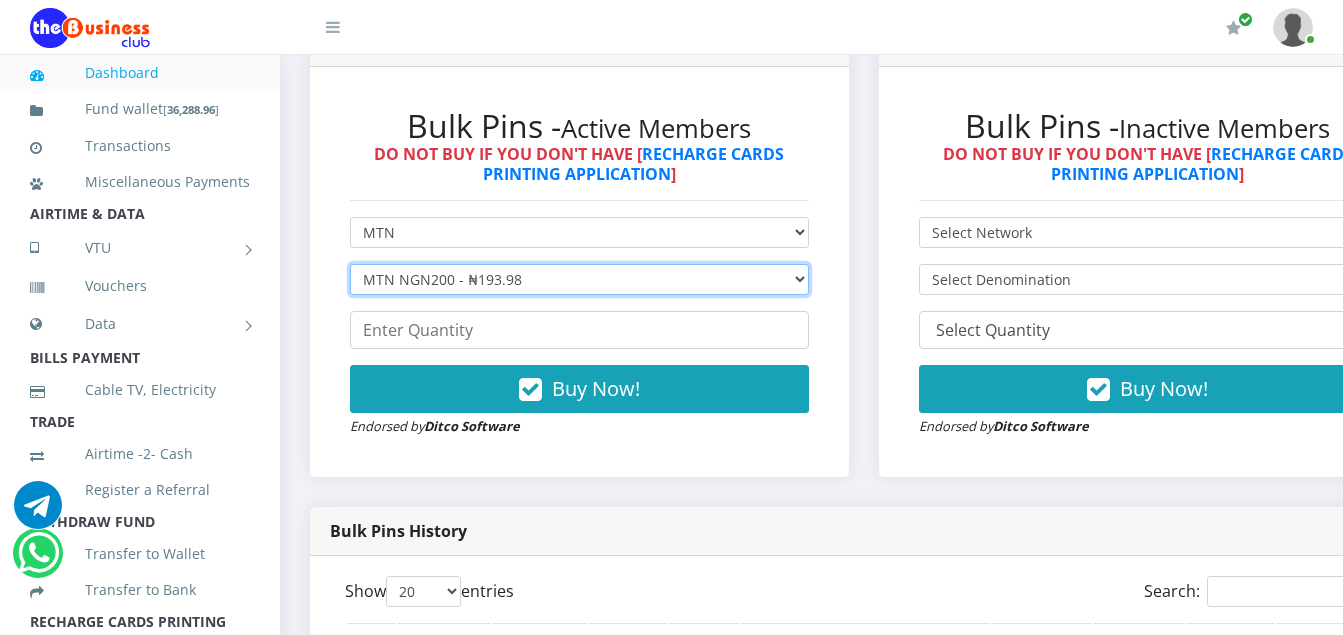 click on "Select Denomination MTN NGN100 - ₦96.99 MTN NGN200 - ₦193.98 MTN NGN400 - ₦387.96 MTN NGN500 - ₦484.95 MTN NGN1000 - ₦969.90 MTN NGN1500 - ₦1,454.85" at bounding box center [579, 279] 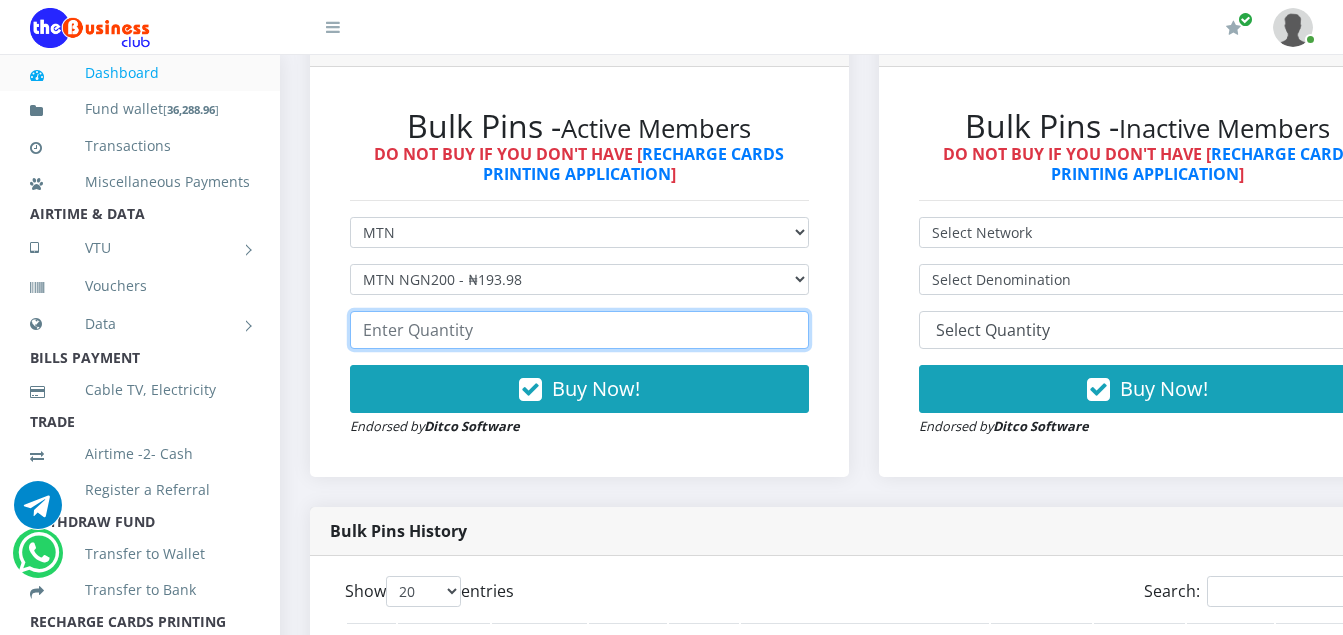 click at bounding box center (579, 330) 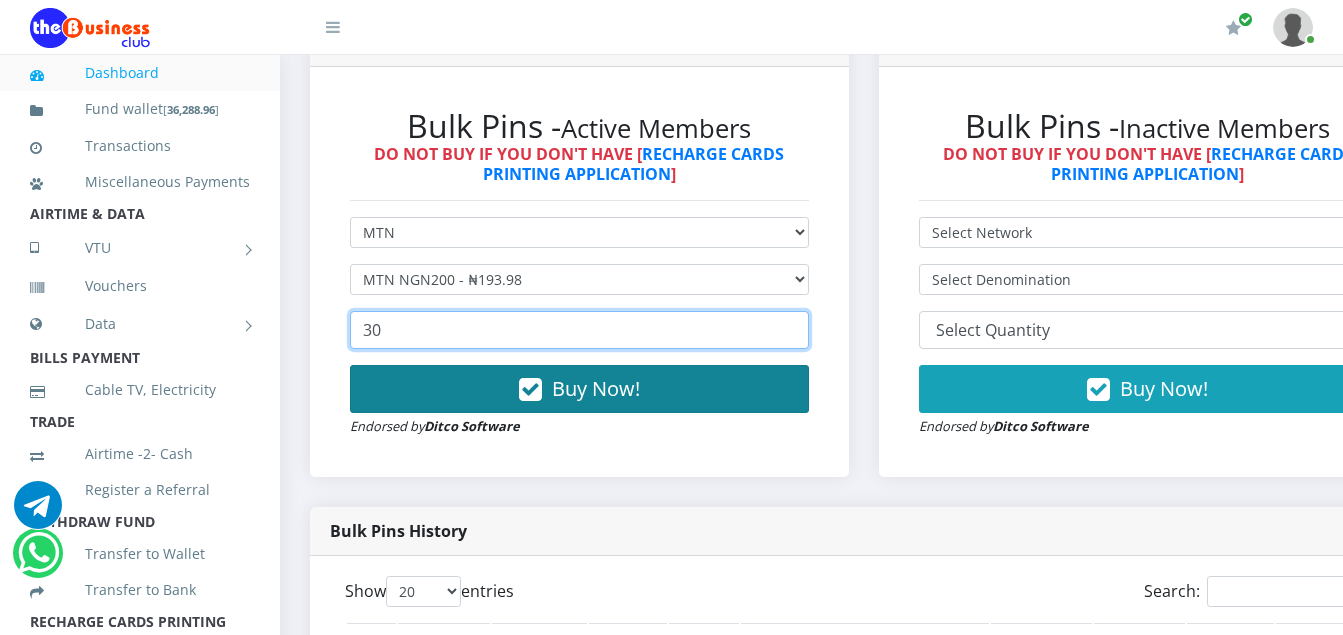 type on "30" 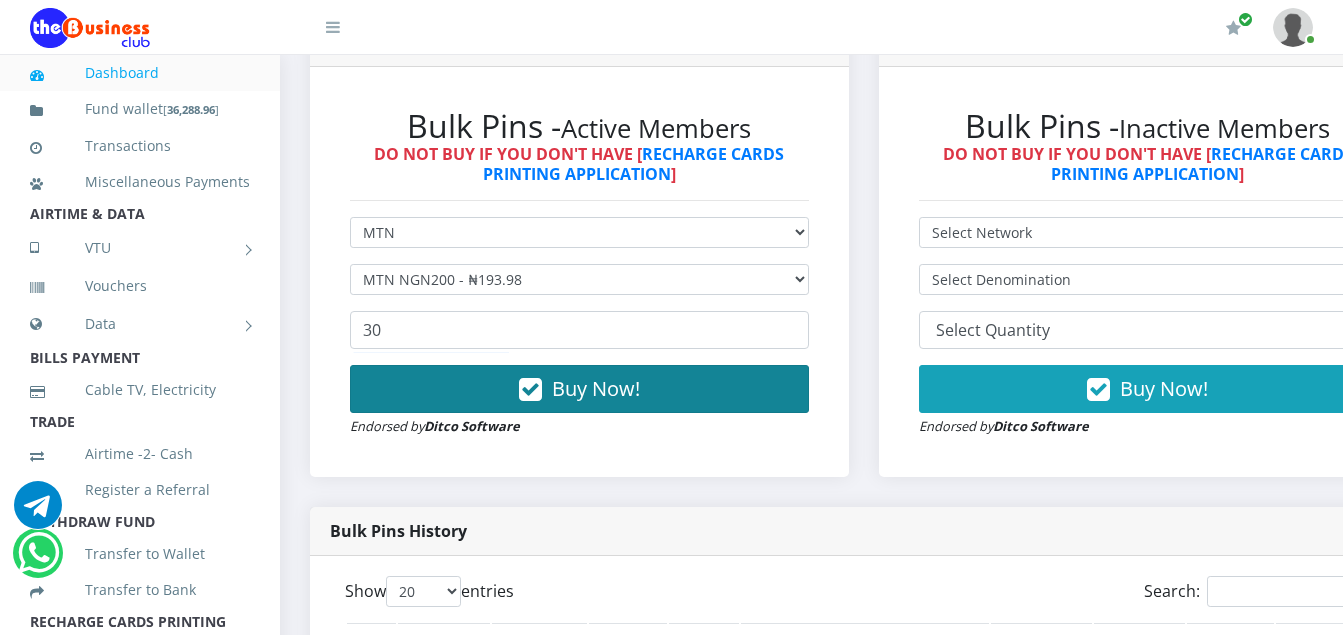click on "Buy Now!" at bounding box center (579, 389) 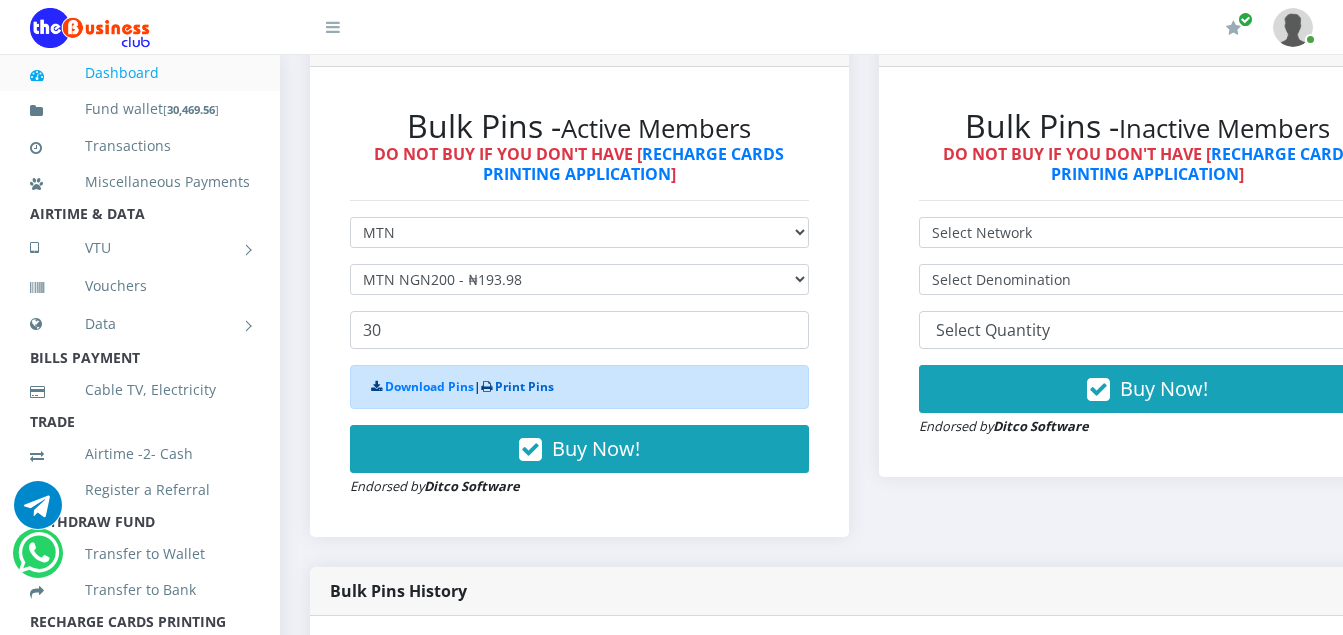 click on "Print Pins" at bounding box center (524, 386) 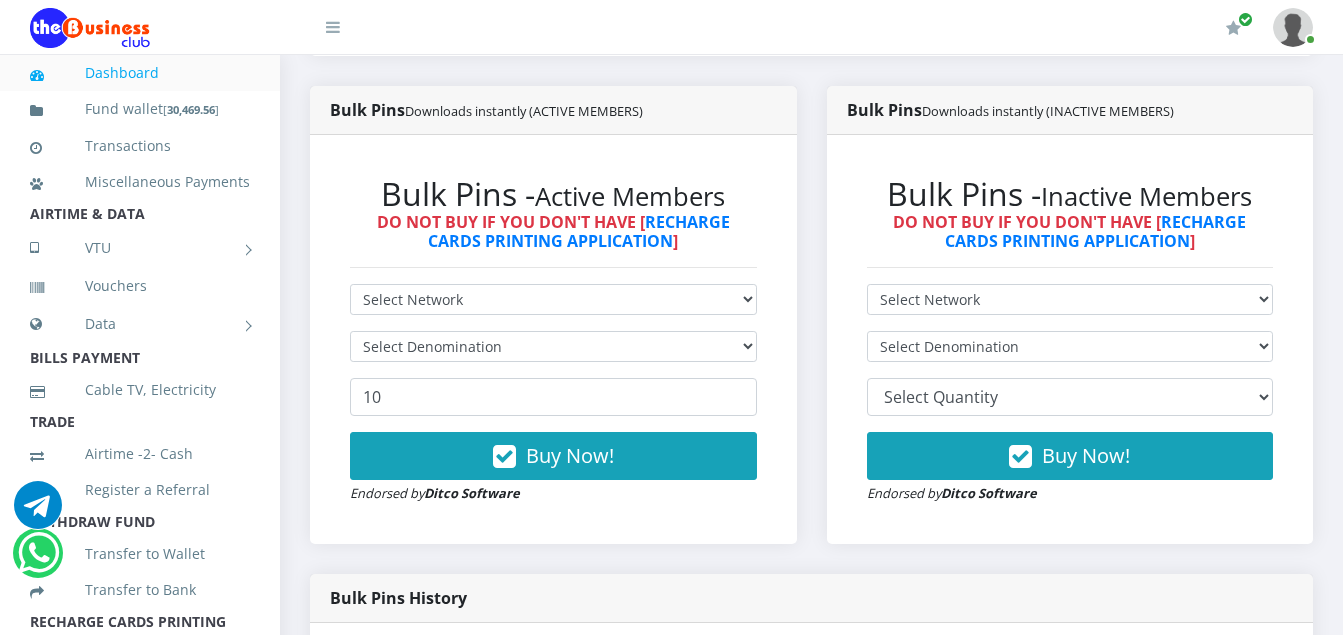 scroll, scrollTop: 0, scrollLeft: 0, axis: both 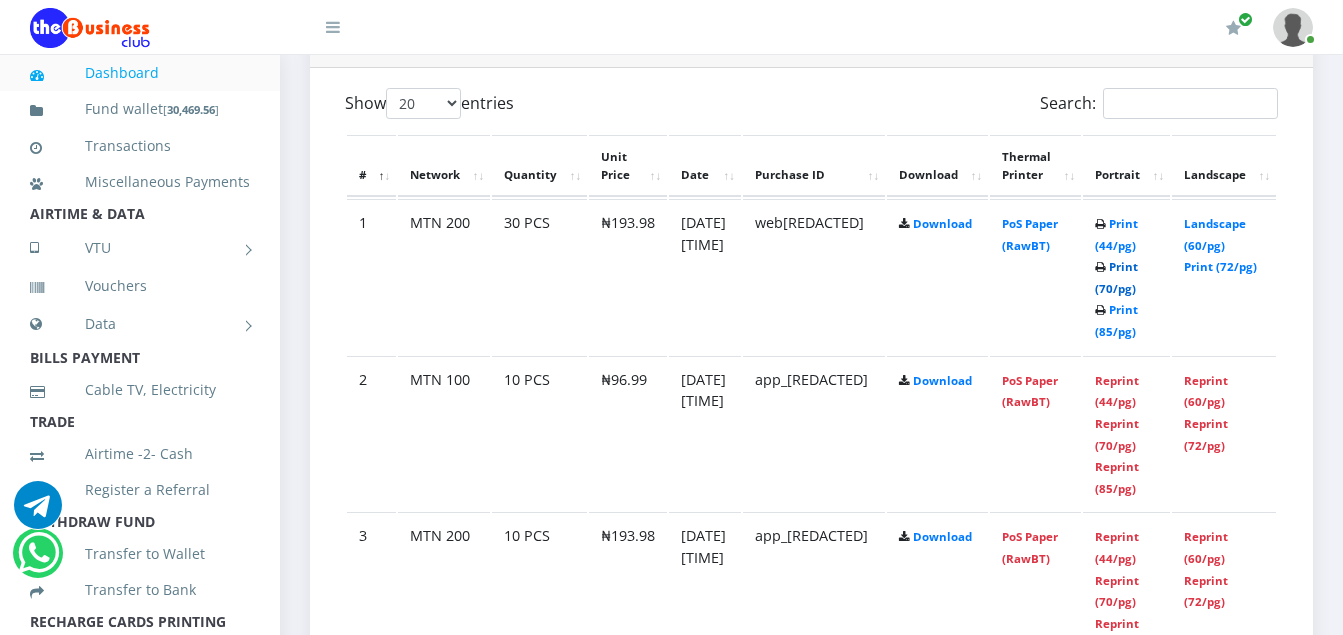 click on "Print (70/pg)" at bounding box center [1116, 277] 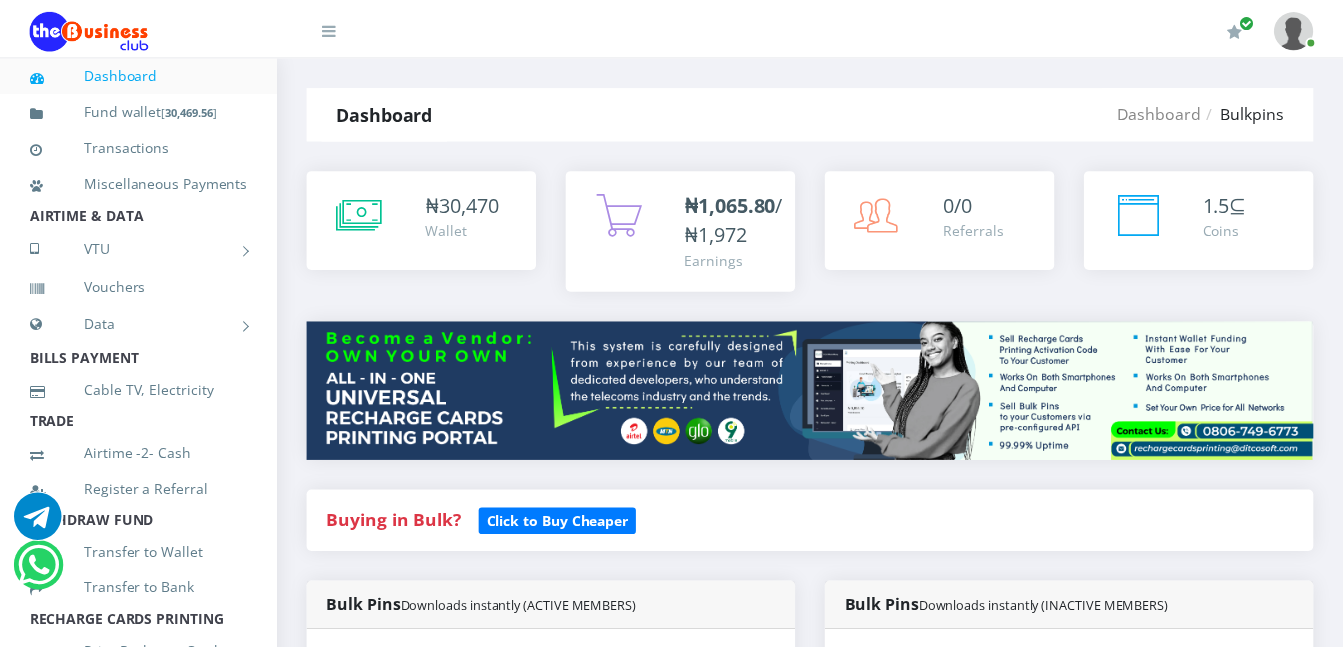 scroll, scrollTop: 1174, scrollLeft: 0, axis: vertical 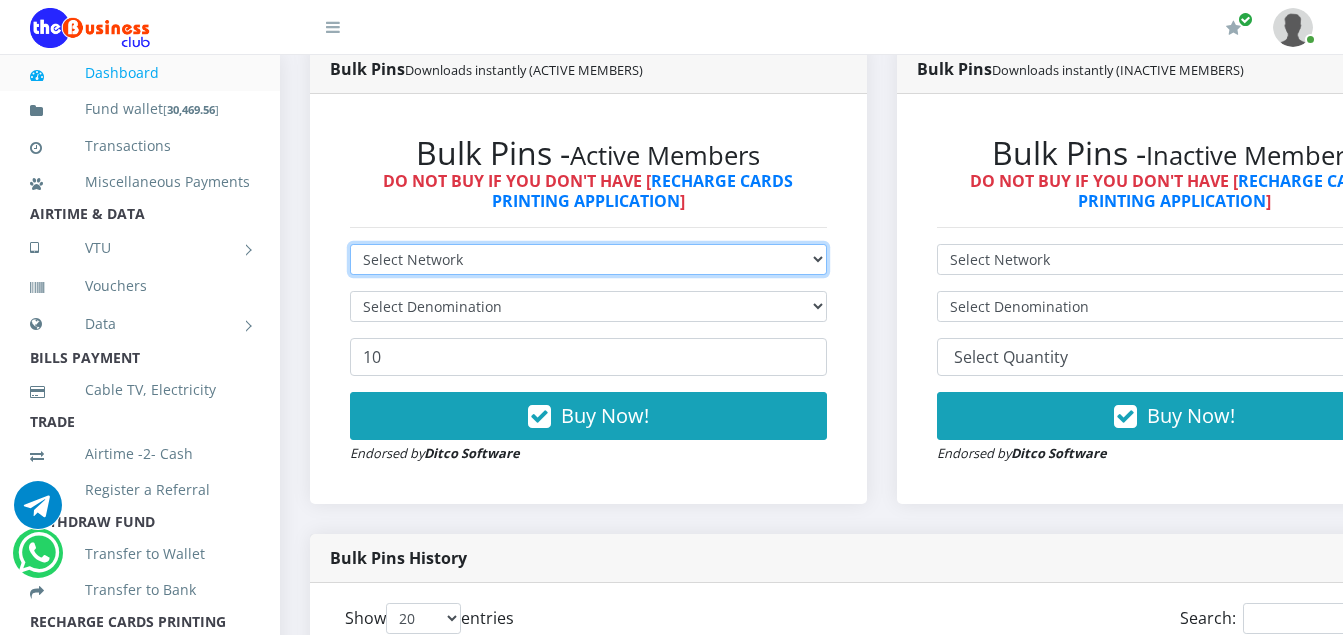 click on "Select Network
MTN
Globacom
9Mobile
Airtel" at bounding box center (588, 259) 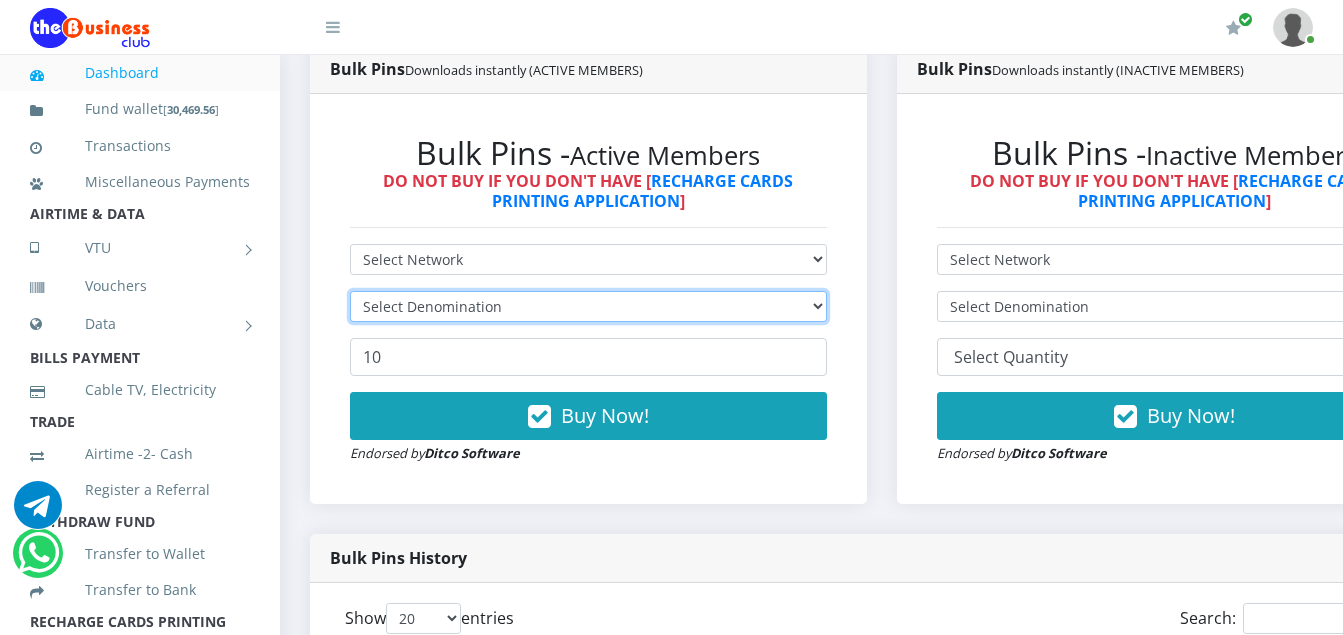 click on "Select Denomination" at bounding box center [588, 306] 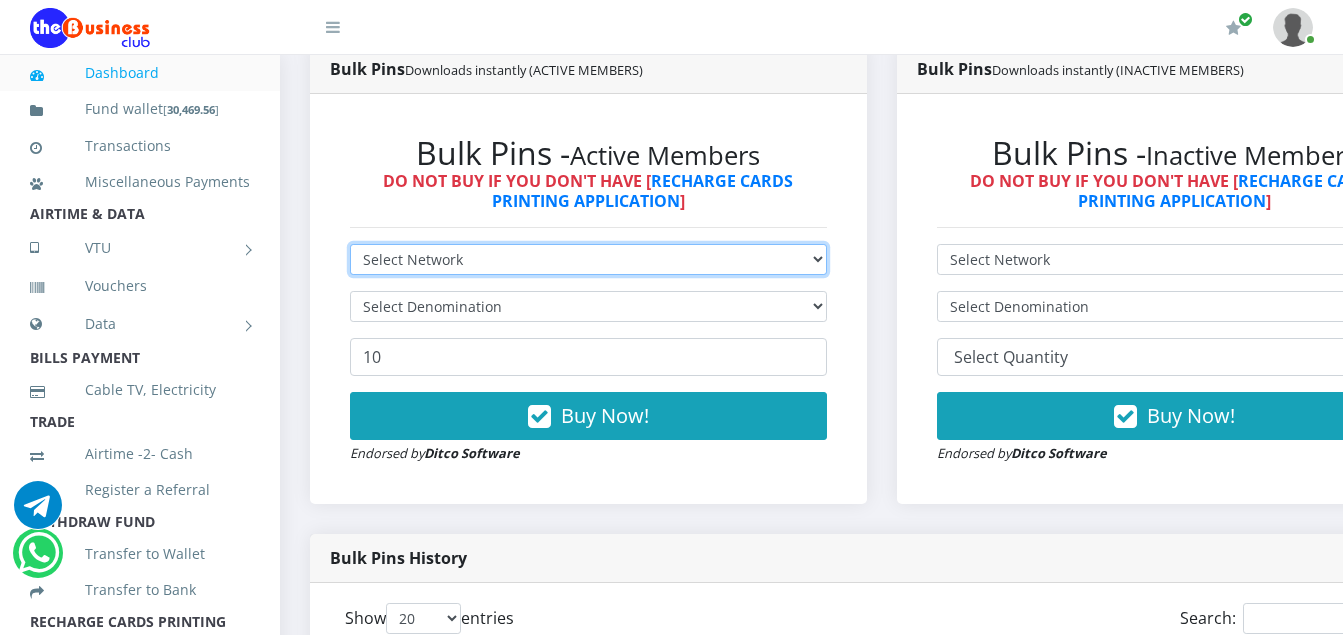 click on "Select Network
MTN
Globacom
9Mobile
Airtel" at bounding box center (588, 259) 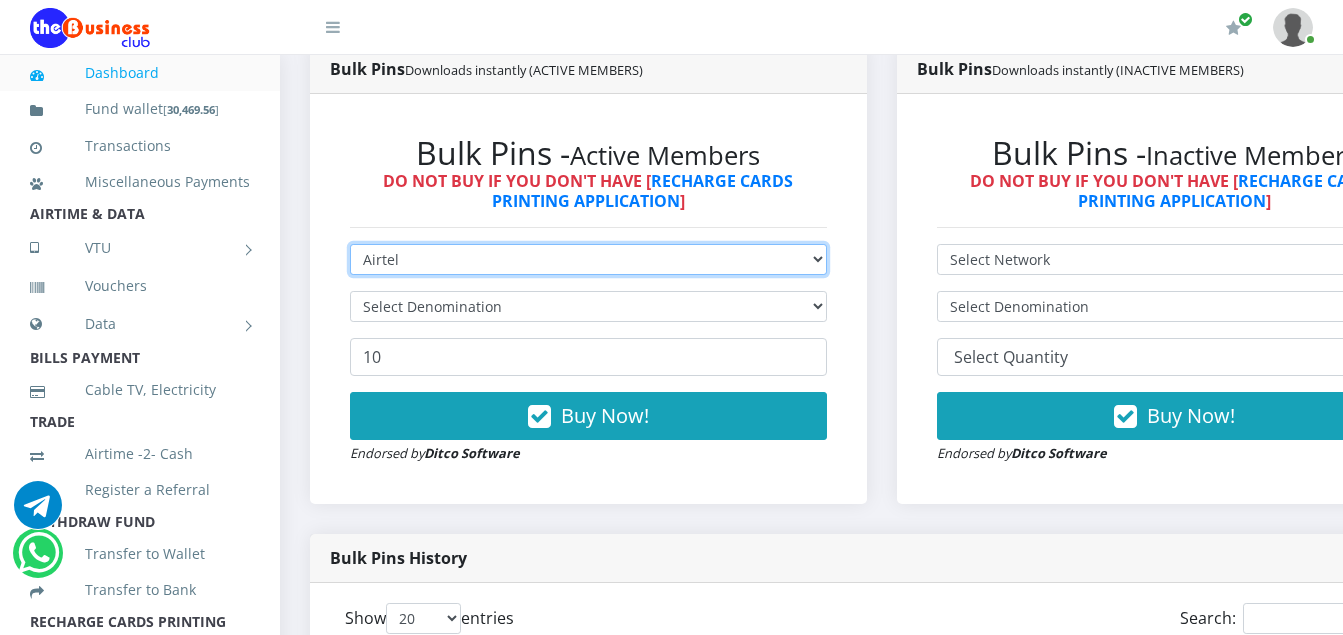 click on "Select Network
MTN
Globacom
9Mobile
Airtel" at bounding box center [588, 259] 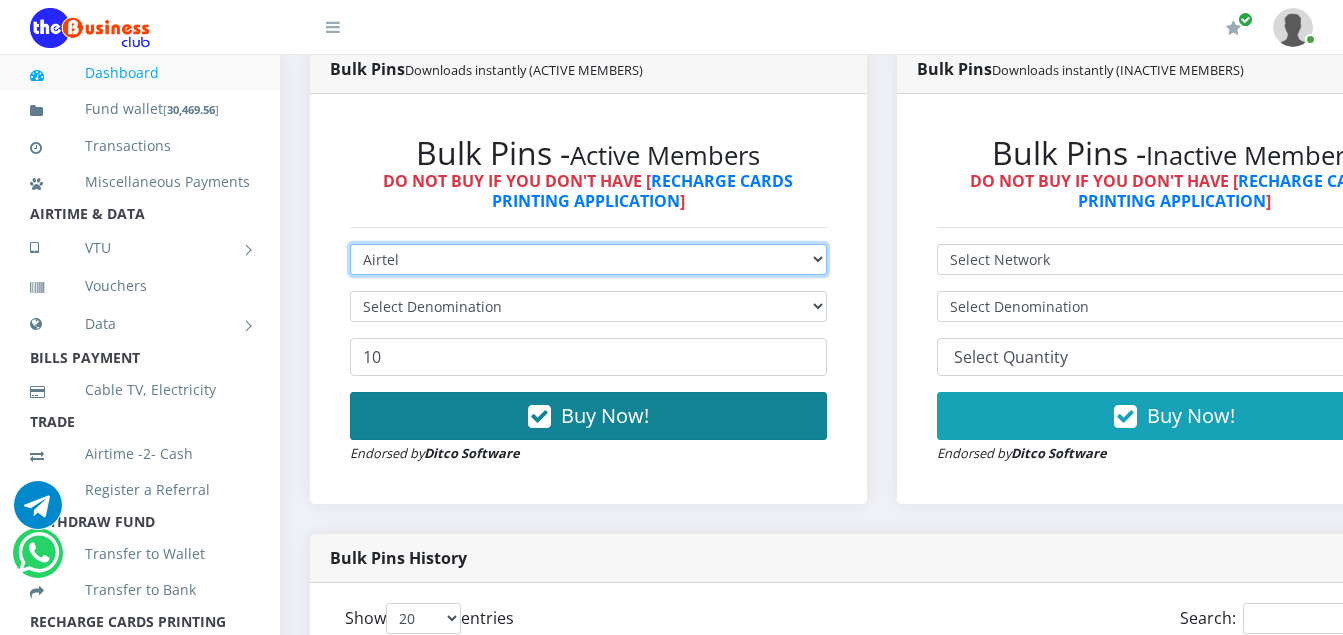 type 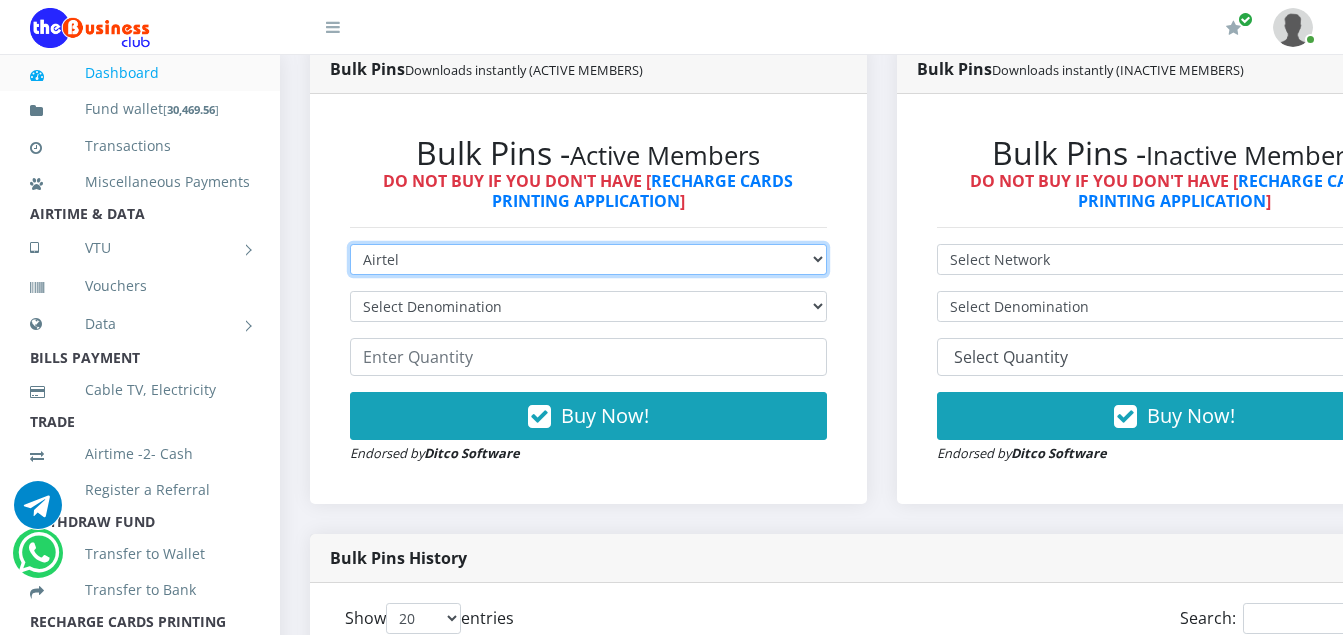 click on "Select Network
MTN
Globacom
9Mobile
Airtel" at bounding box center (588, 259) 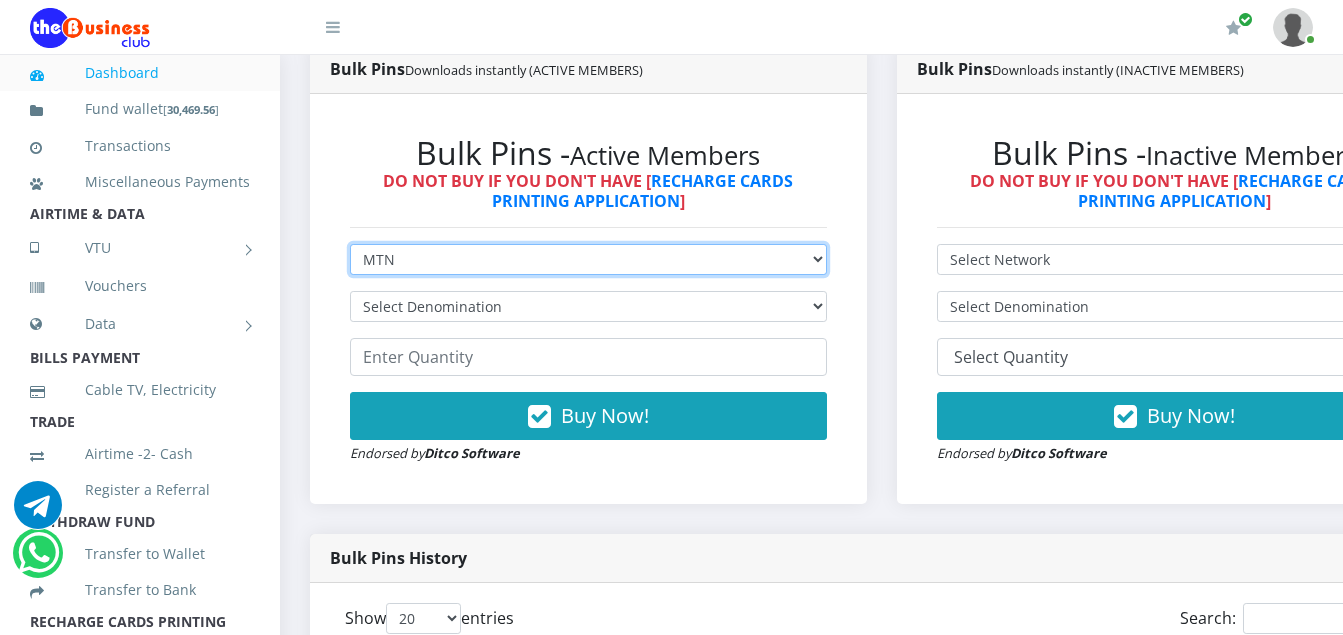 click on "Select Network
MTN
Globacom
9Mobile
Airtel" at bounding box center [588, 259] 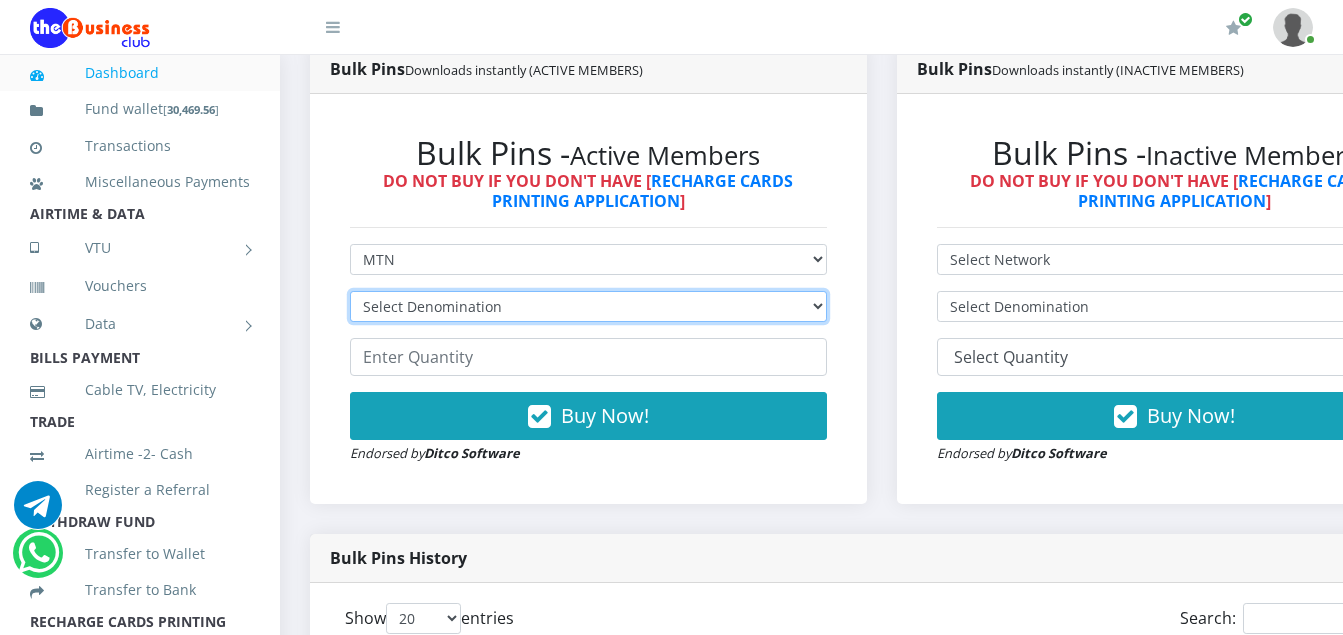 click on "Select Denomination MTN NGN100 - ₦96.99 MTN NGN200 - ₦193.98 MTN NGN400 - ₦387.96 MTN NGN500 - ₦484.95 MTN NGN1000 - ₦969.90 MTN NGN1500 - ₦1,454.85" at bounding box center [588, 306] 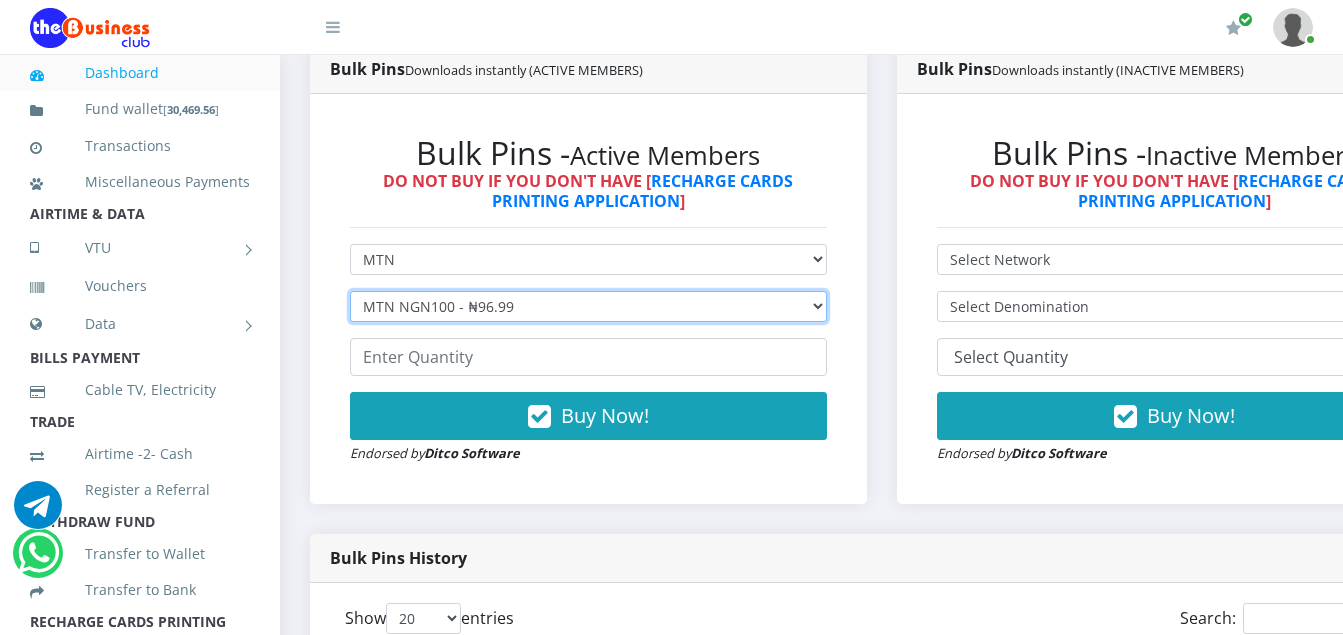 click on "Select Denomination MTN NGN100 - ₦96.99 MTN NGN200 - ₦193.98 MTN NGN400 - ₦387.96 MTN NGN500 - ₦484.95 MTN NGN1000 - ₦969.90 MTN NGN1500 - ₦1,454.85" at bounding box center (588, 306) 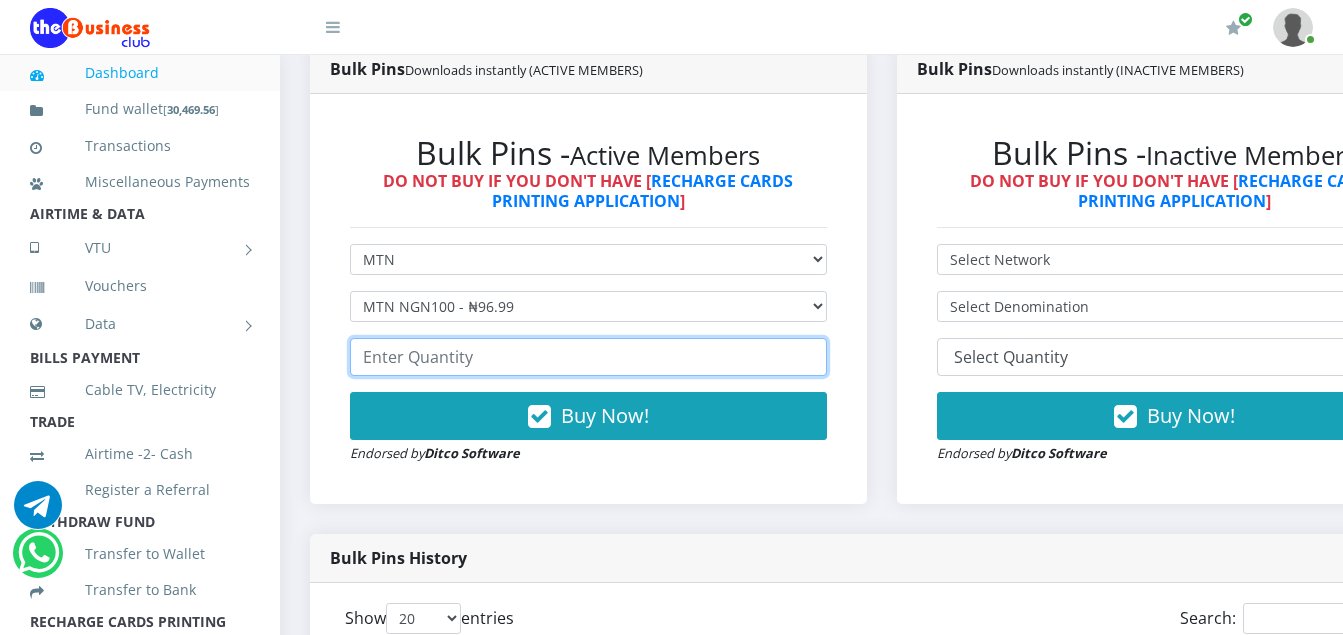 click at bounding box center [588, 357] 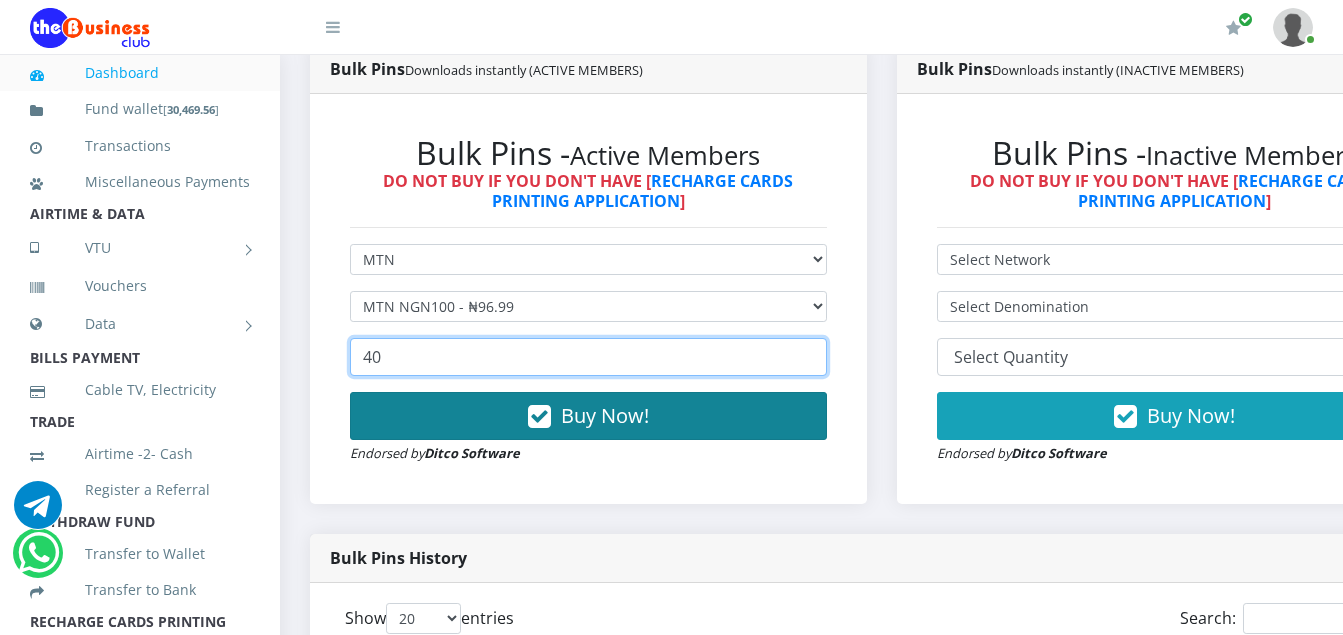 type on "40" 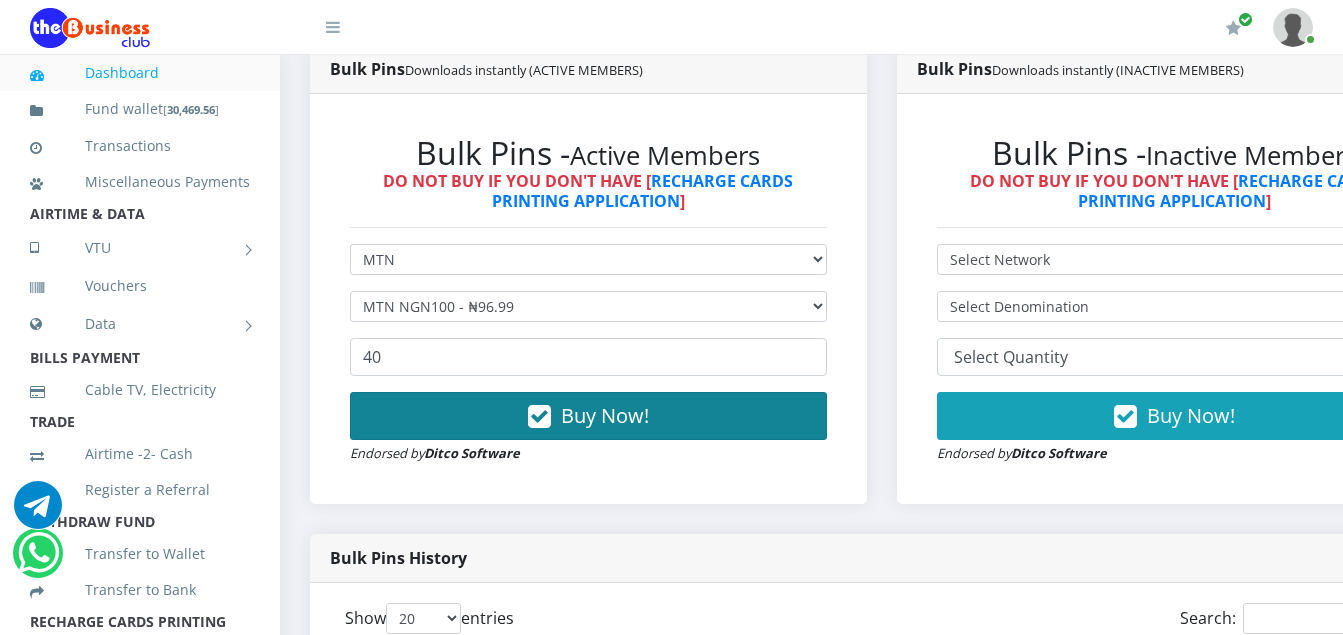 click on "Buy Now!" at bounding box center [605, 415] 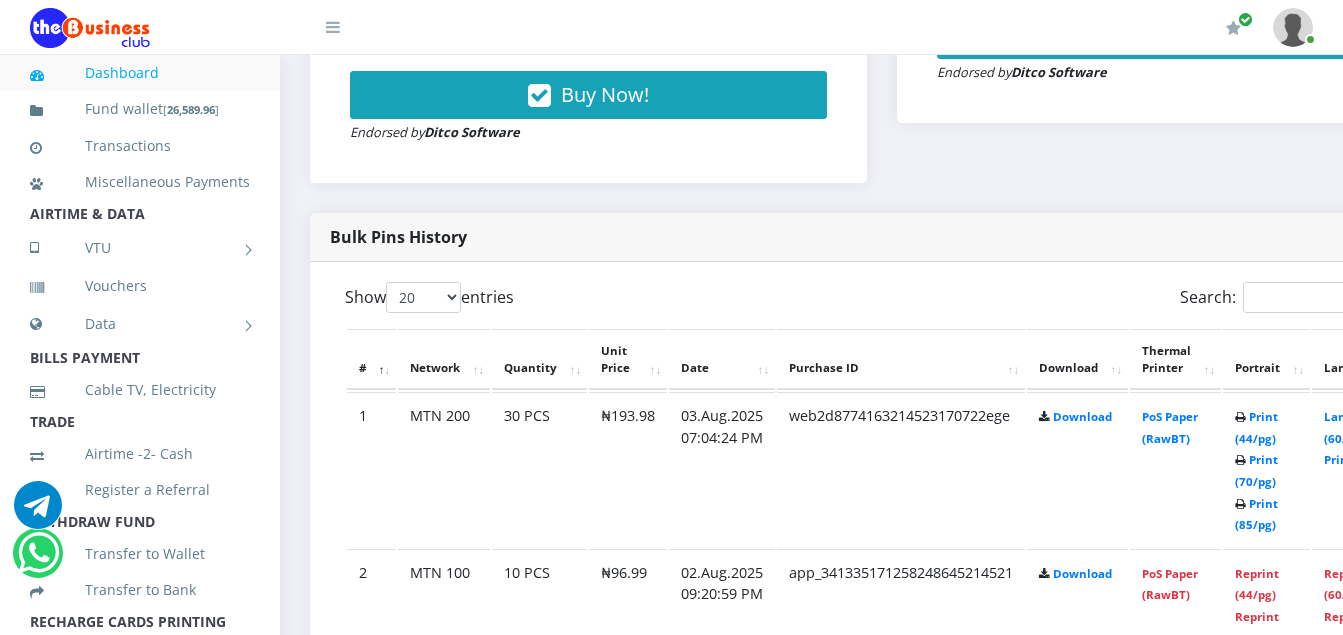 scroll, scrollTop: 1110, scrollLeft: 0, axis: vertical 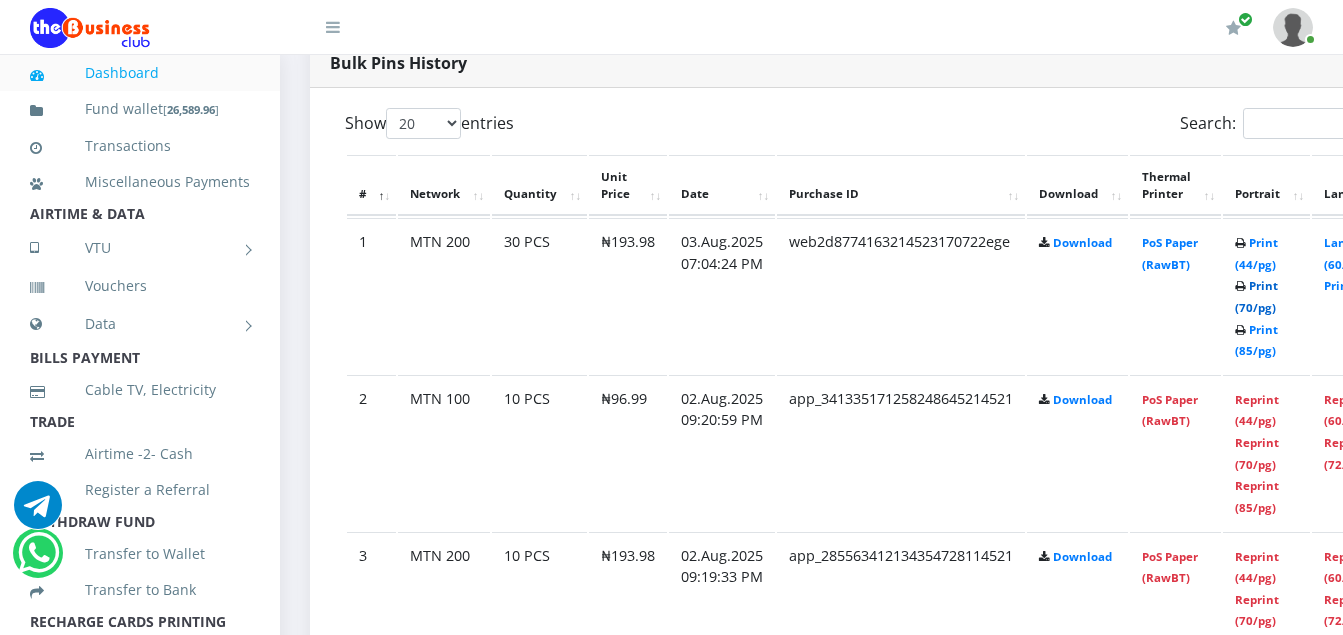 click on "Print (70/pg)" at bounding box center (1256, 296) 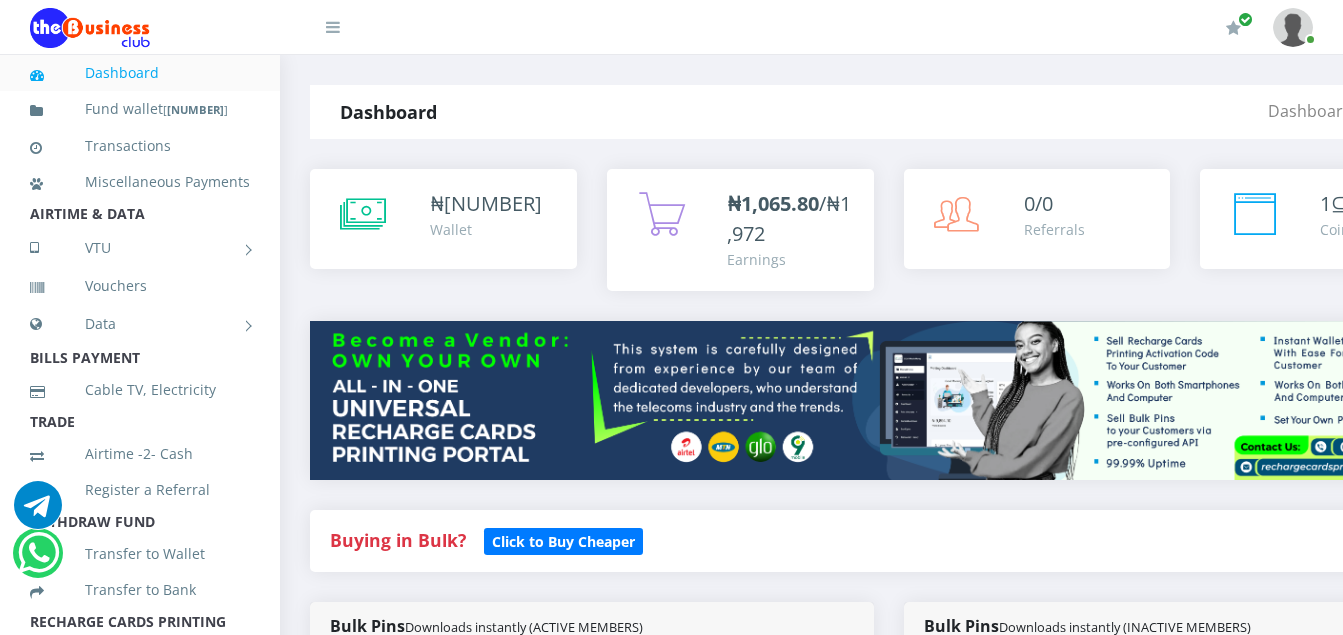 scroll, scrollTop: 0, scrollLeft: 0, axis: both 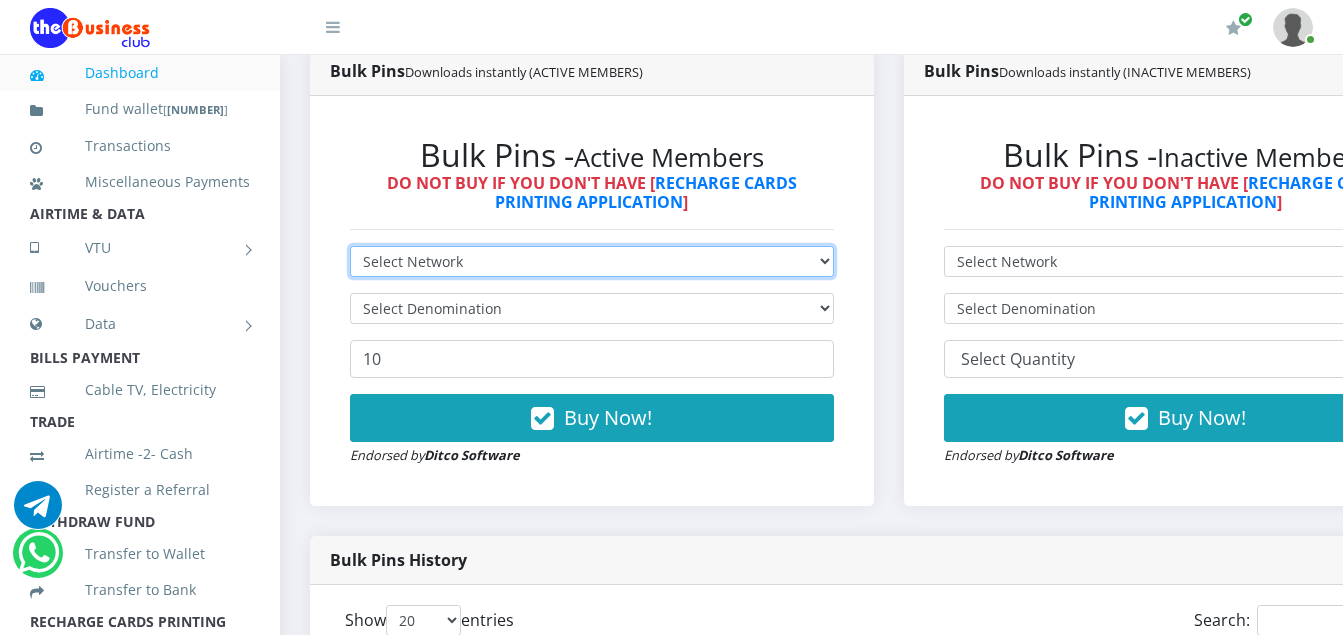 click on "Select Network
MTN
Globacom
9Mobile
Airtel" at bounding box center [592, 261] 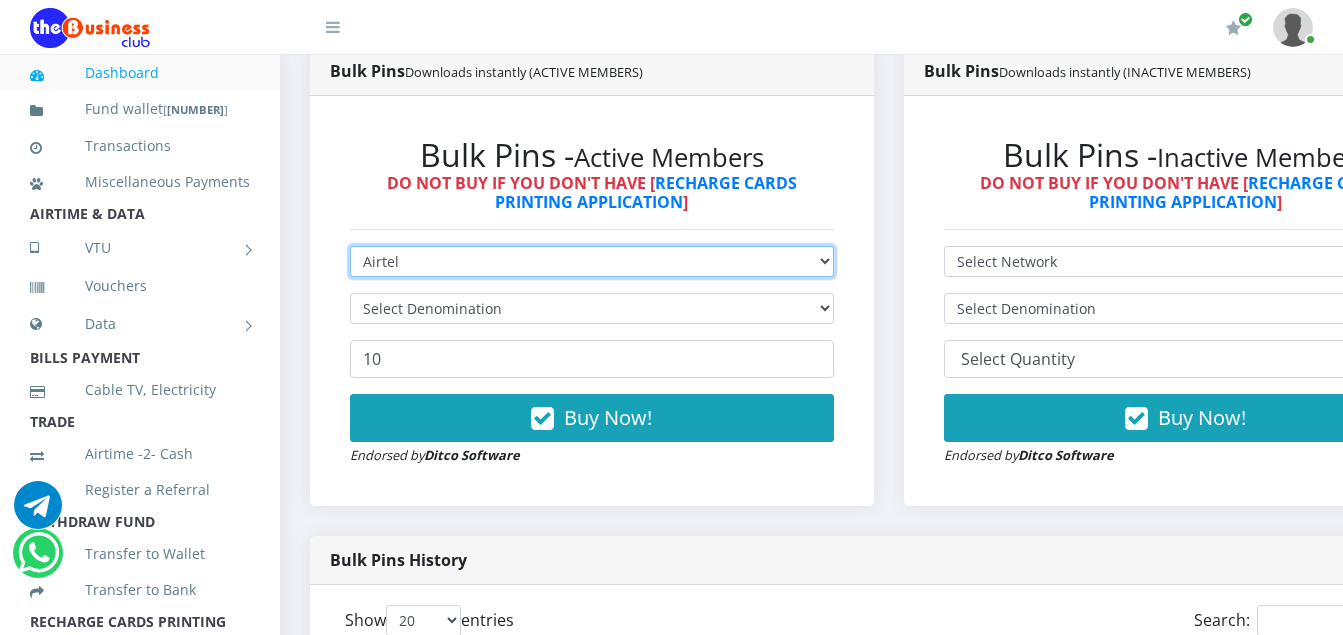 click on "Select Network
MTN
Globacom
9Mobile
Airtel" at bounding box center [592, 261] 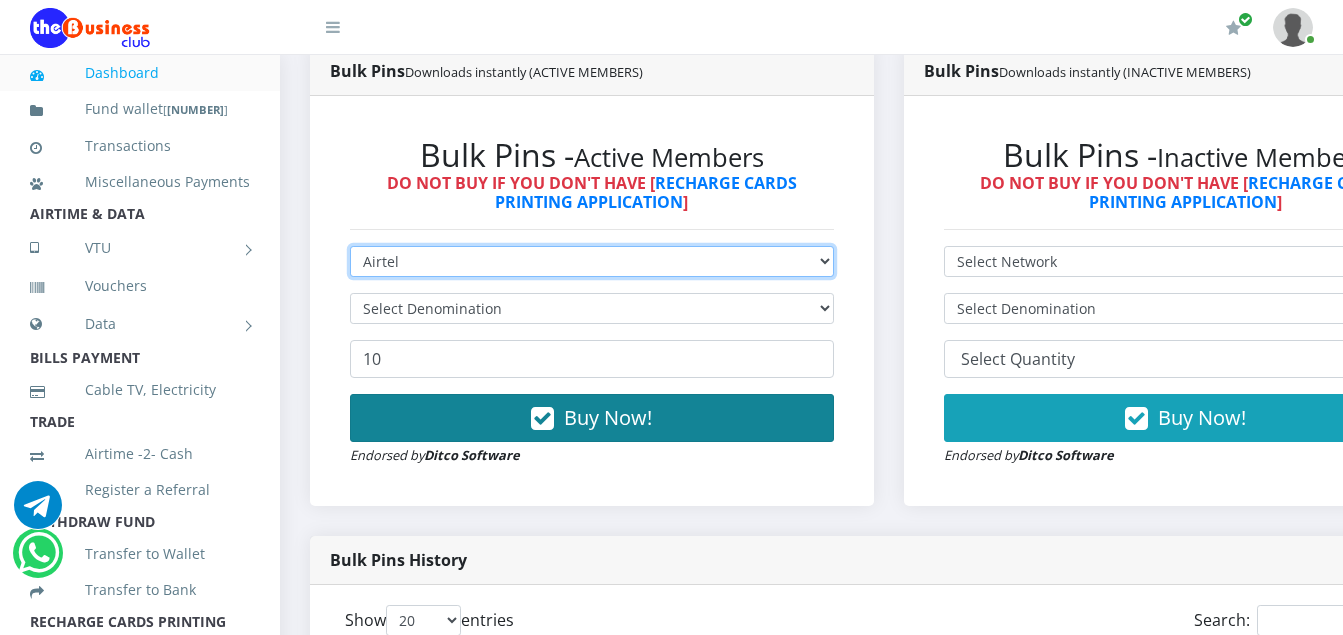 type 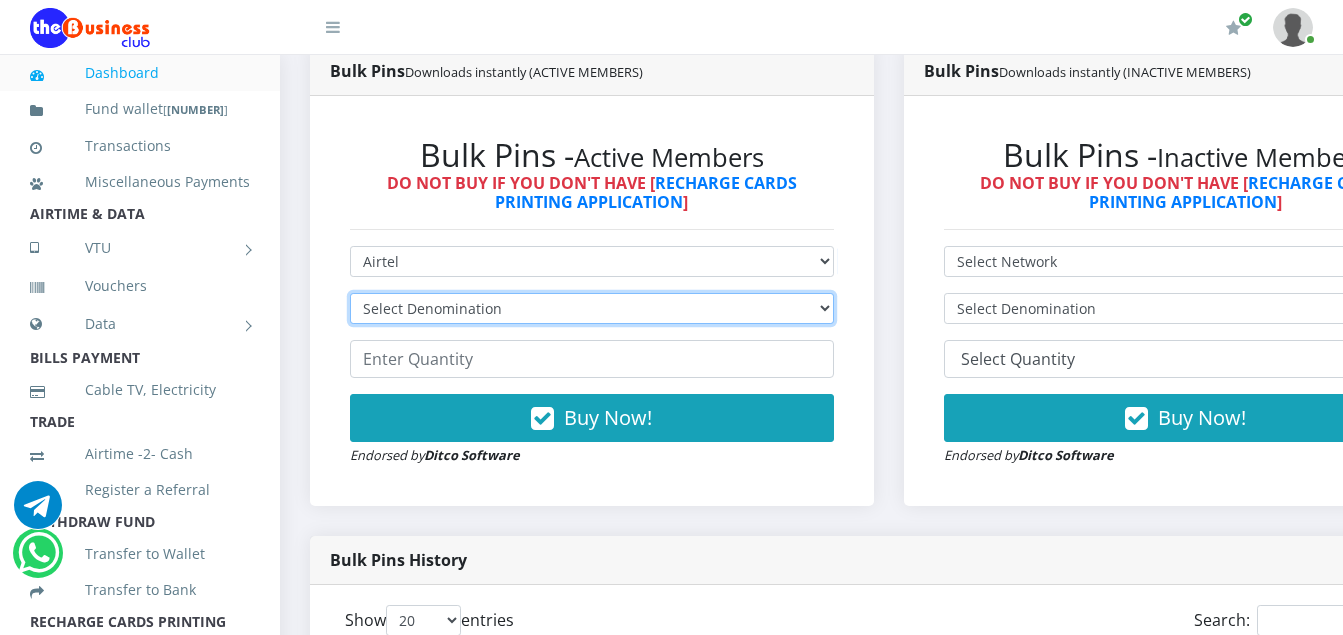 click on "Select Denomination Airtel NGN100 - ₦96.38 Airtel NGN200 - ₦192.76 Airtel NGN500 - ₦481.90 Airtel NGN1000 - ₦963.80" at bounding box center [592, 308] 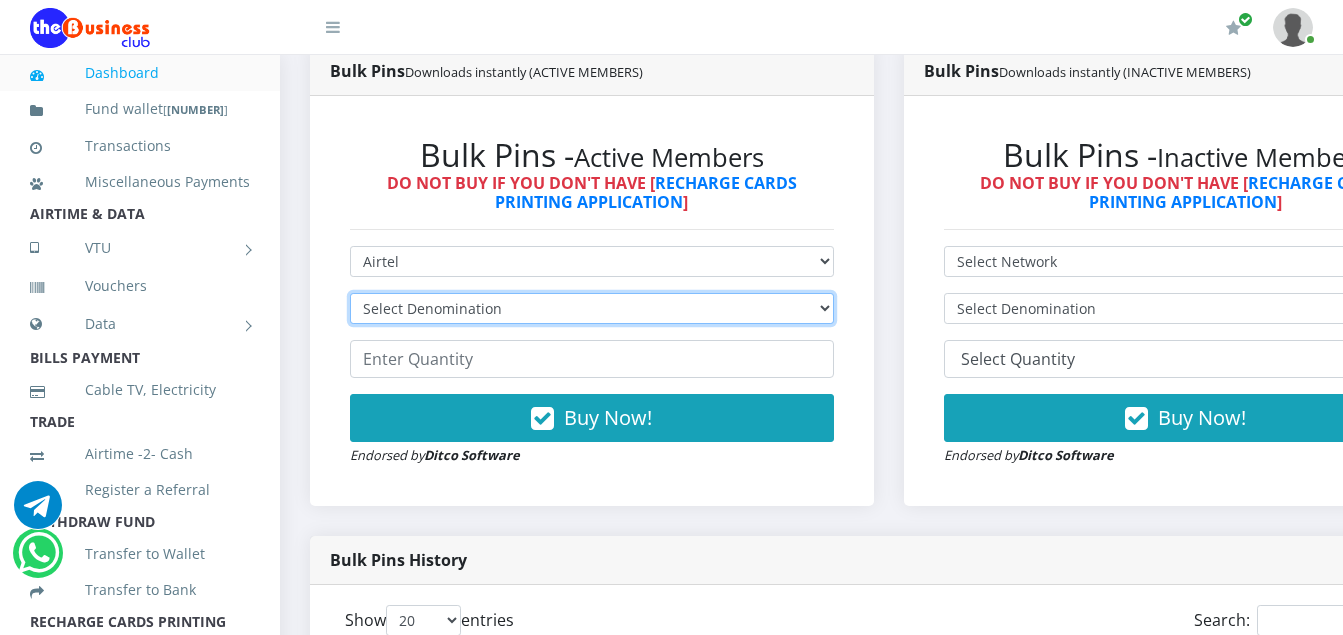 select on "192.76-200" 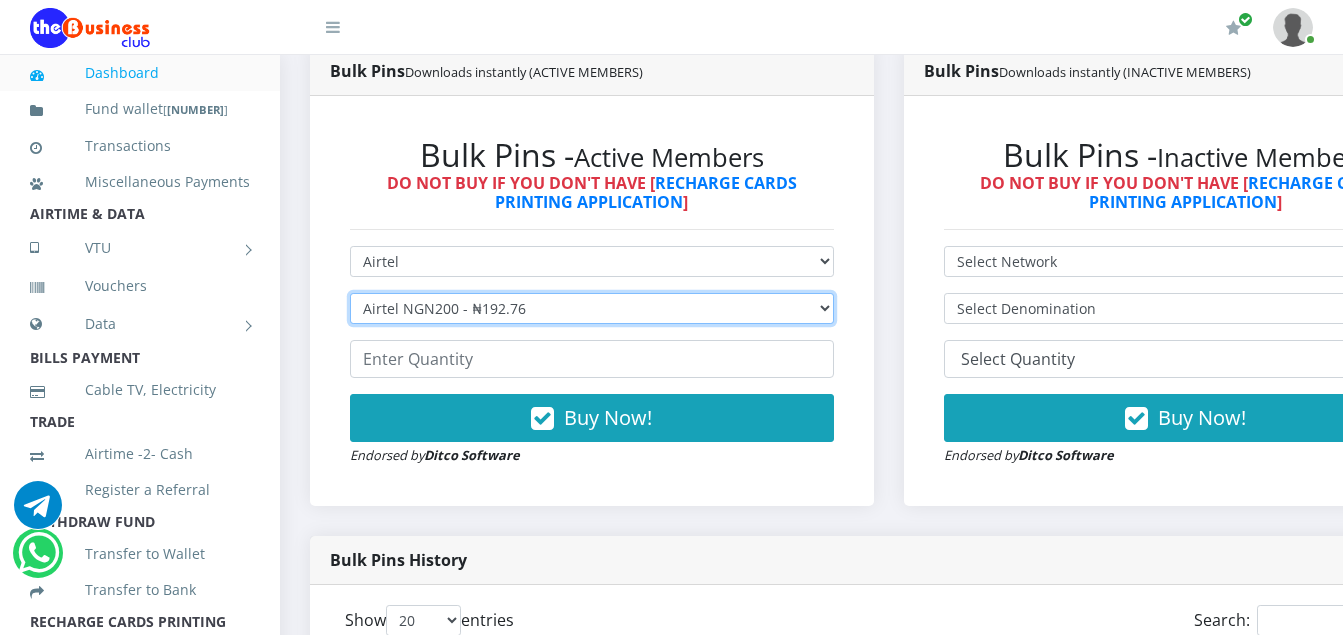 click on "Select Denomination Airtel NGN100 - ₦96.38 Airtel NGN200 - ₦192.76 Airtel NGN500 - ₦481.90 Airtel NGN1000 - ₦963.80" at bounding box center [592, 308] 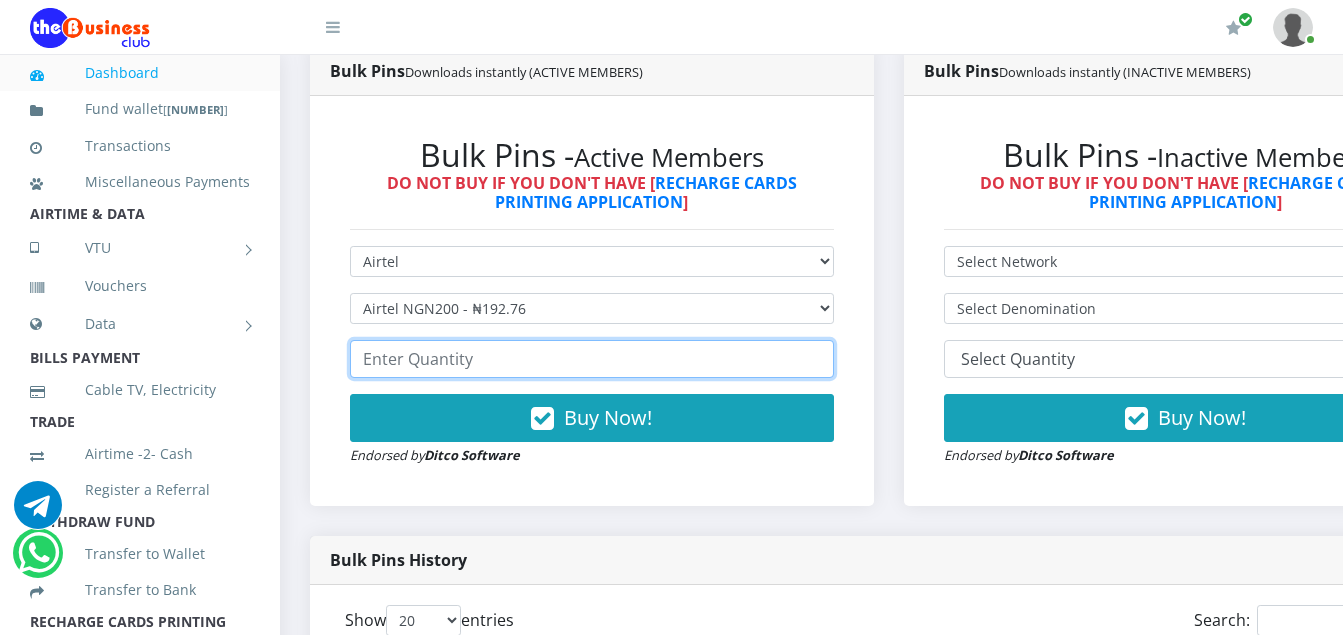 click at bounding box center (592, 359) 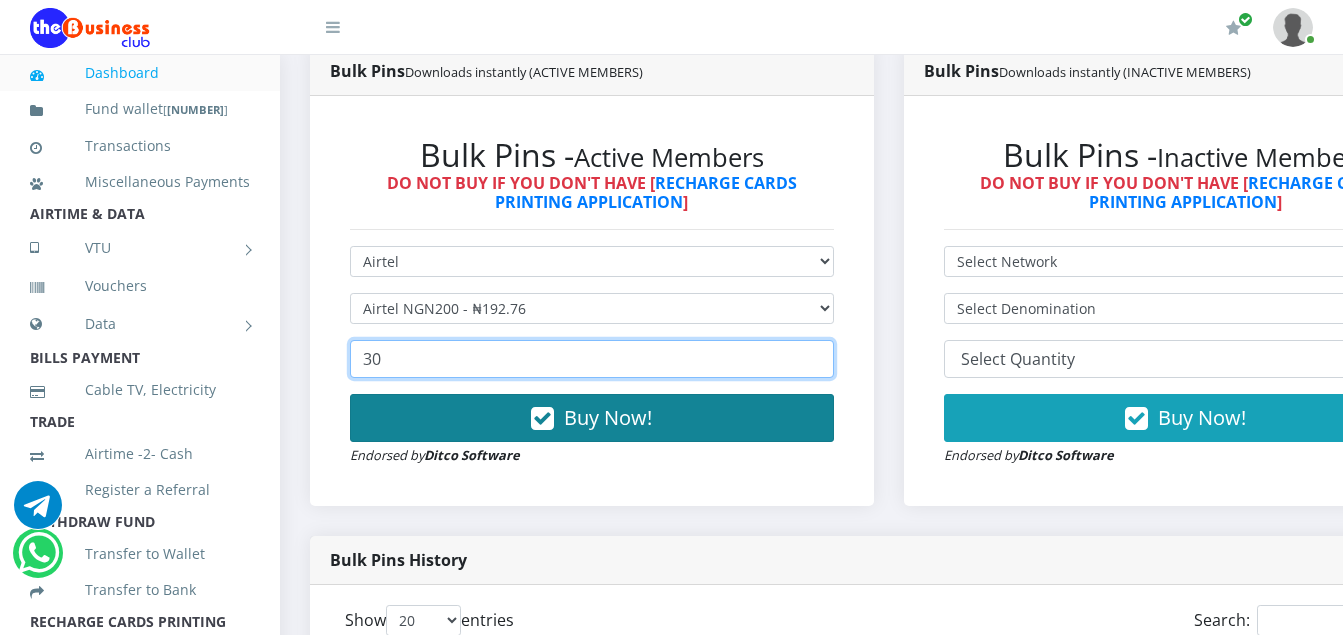 type on "30" 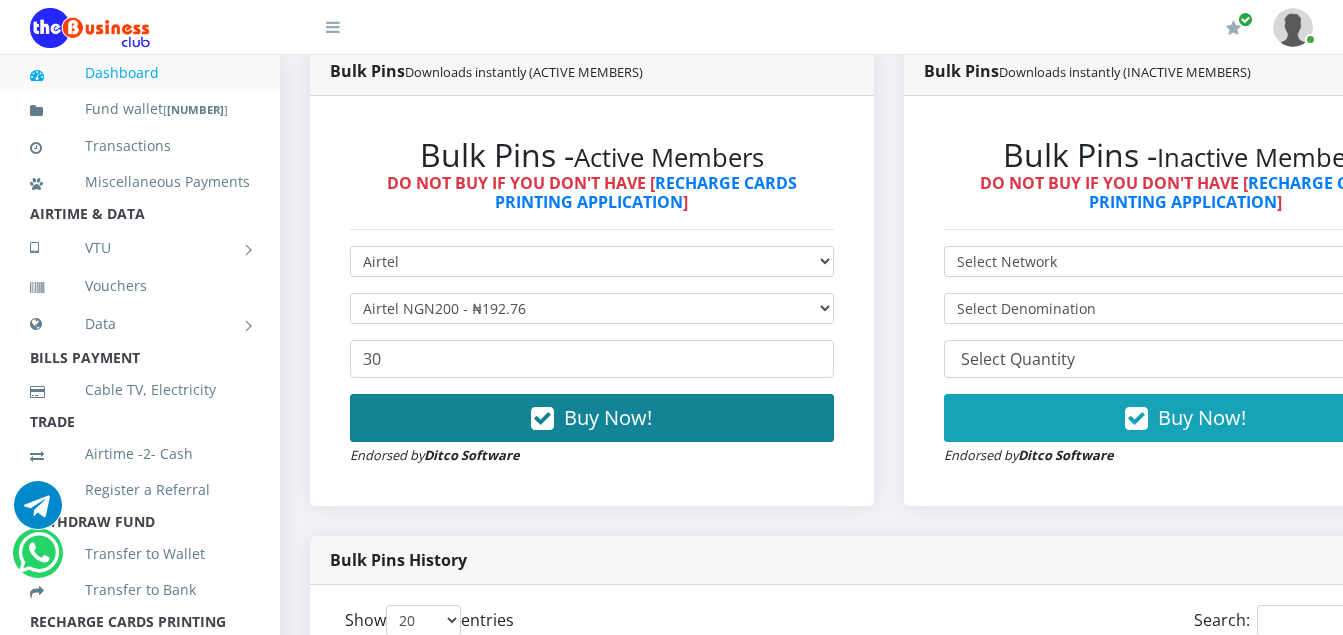 click on "Buy Now!" at bounding box center (608, 417) 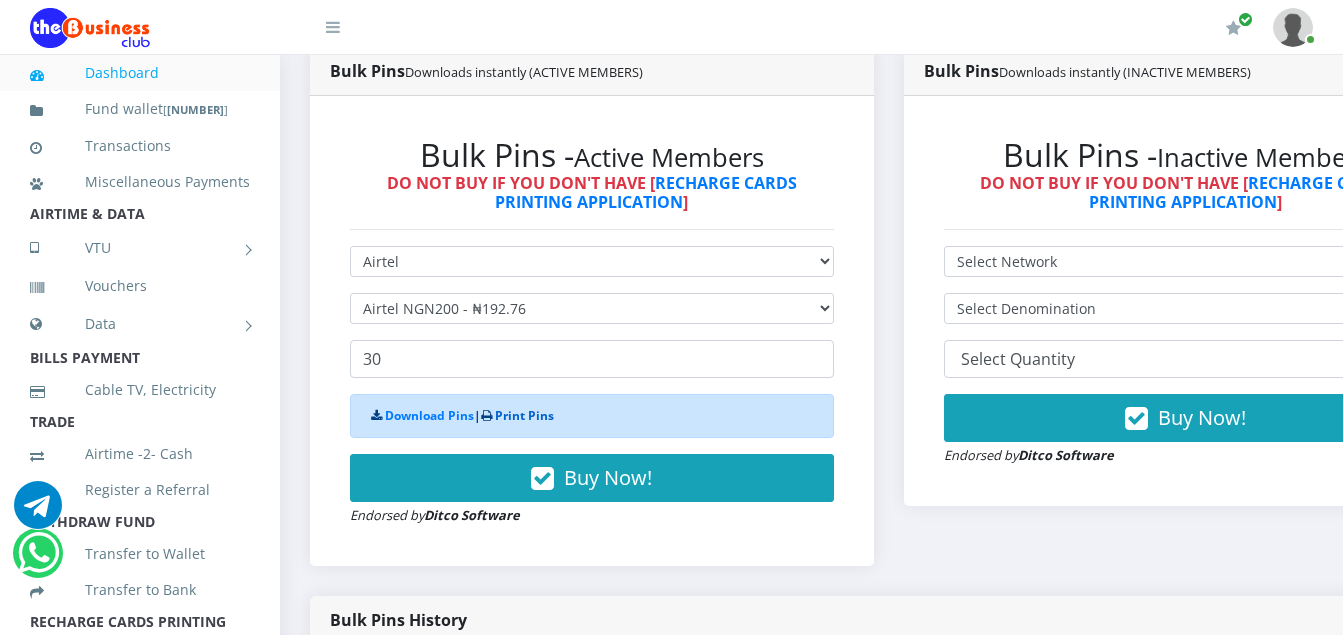 click on "Print Pins" at bounding box center (524, 415) 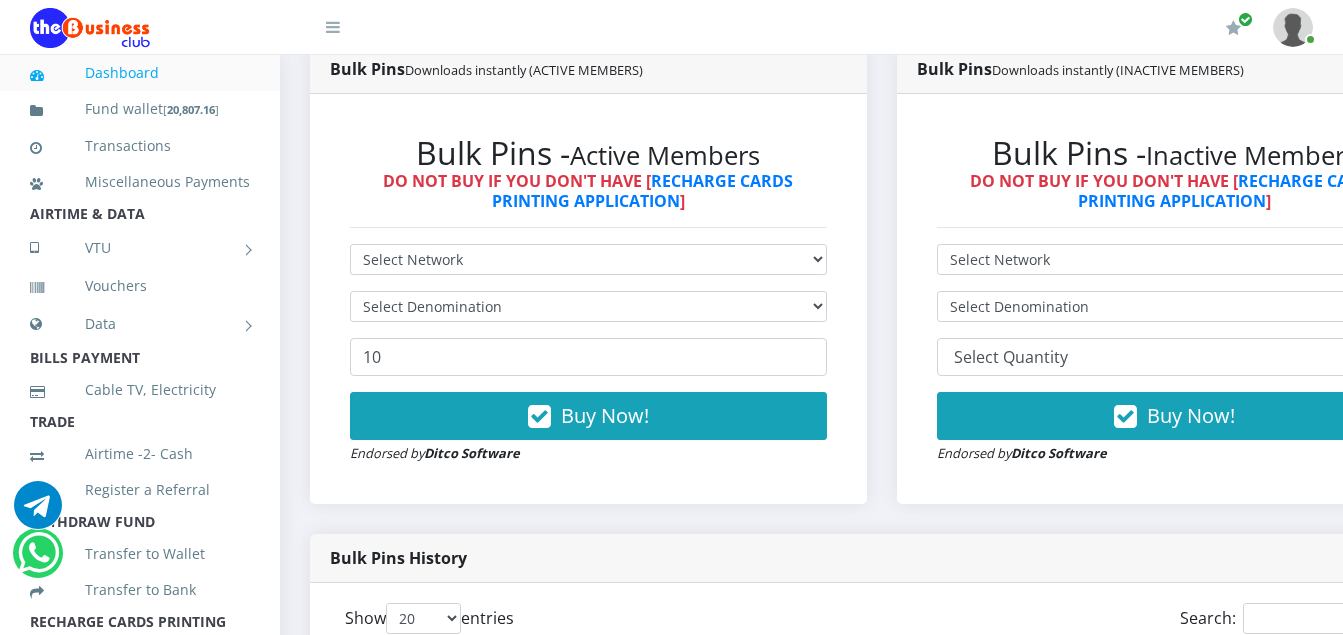 scroll, scrollTop: 0, scrollLeft: 0, axis: both 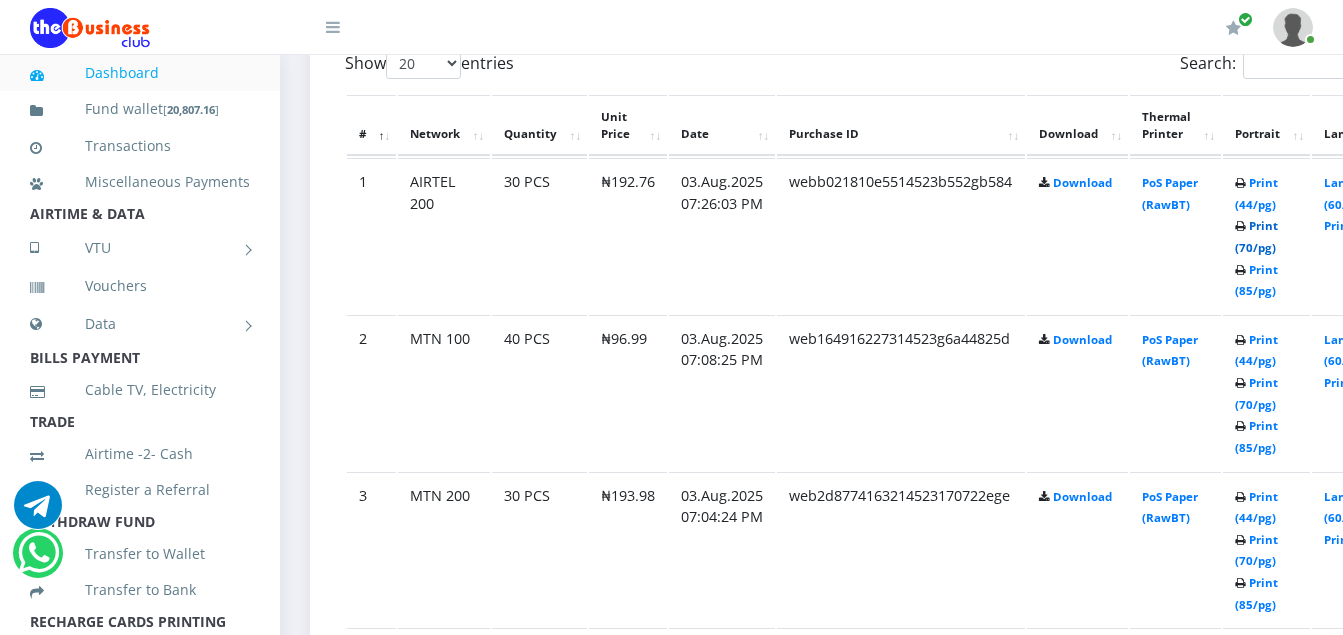 click on "Print (70/pg)" at bounding box center (1256, 236) 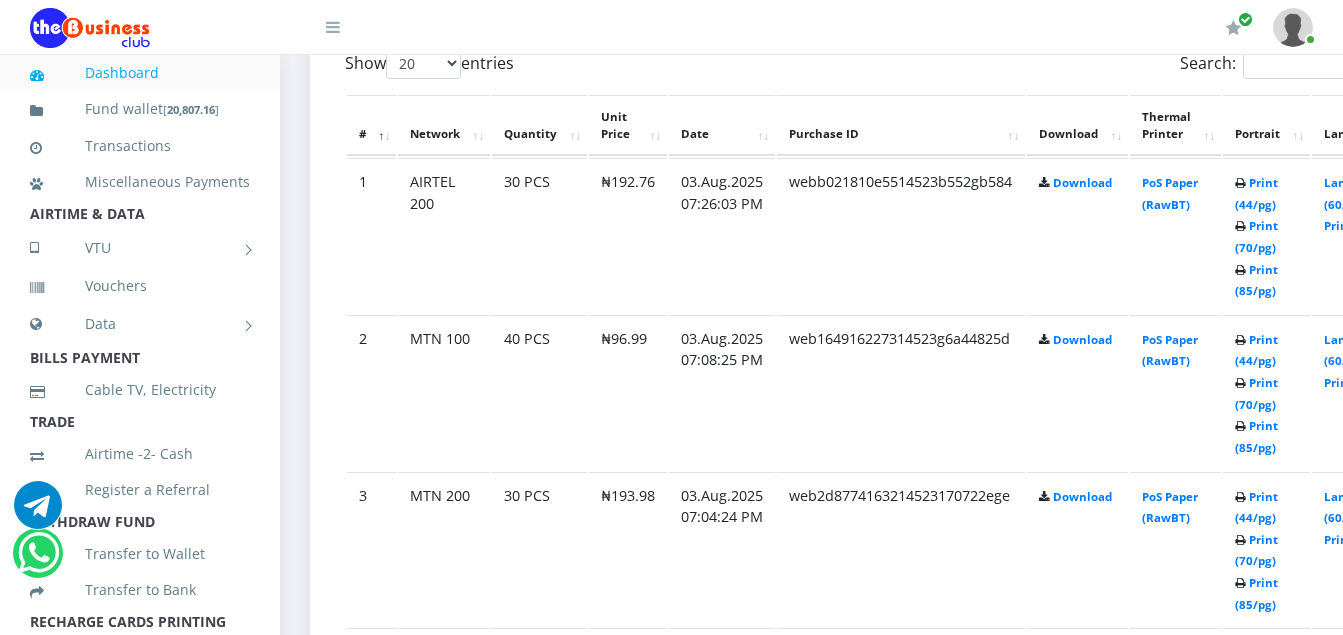 scroll, scrollTop: 0, scrollLeft: 0, axis: both 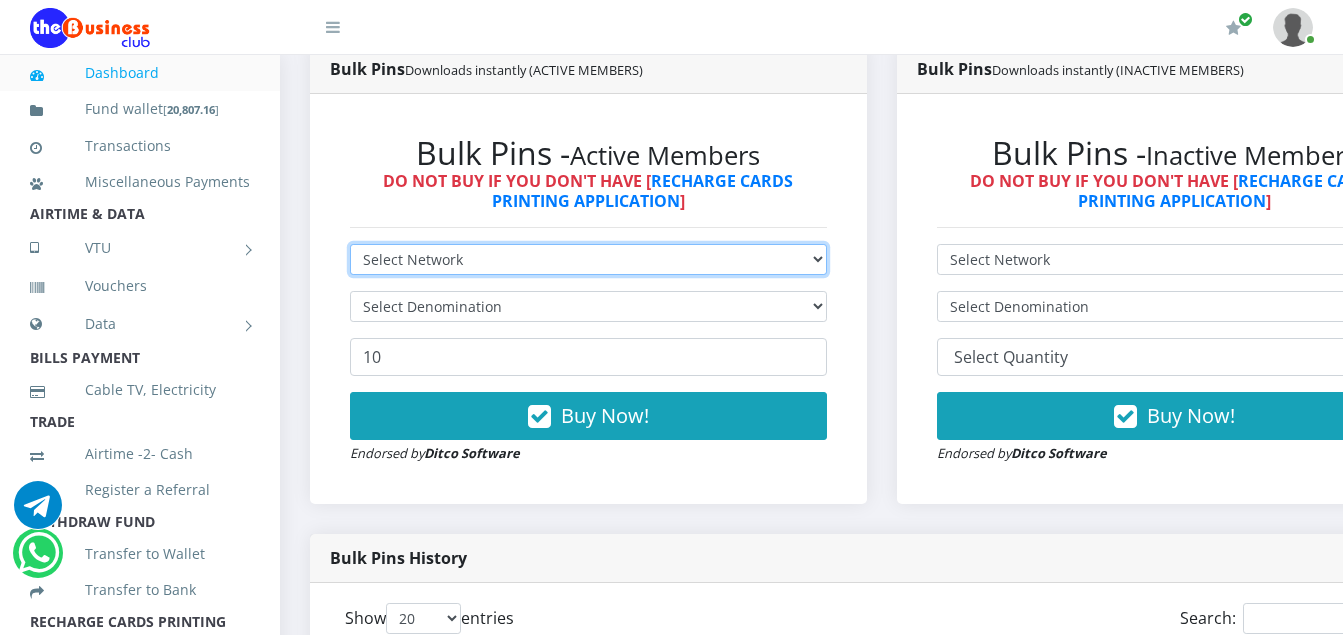 click on "Select Network
MTN
Globacom
9Mobile
Airtel" at bounding box center [588, 259] 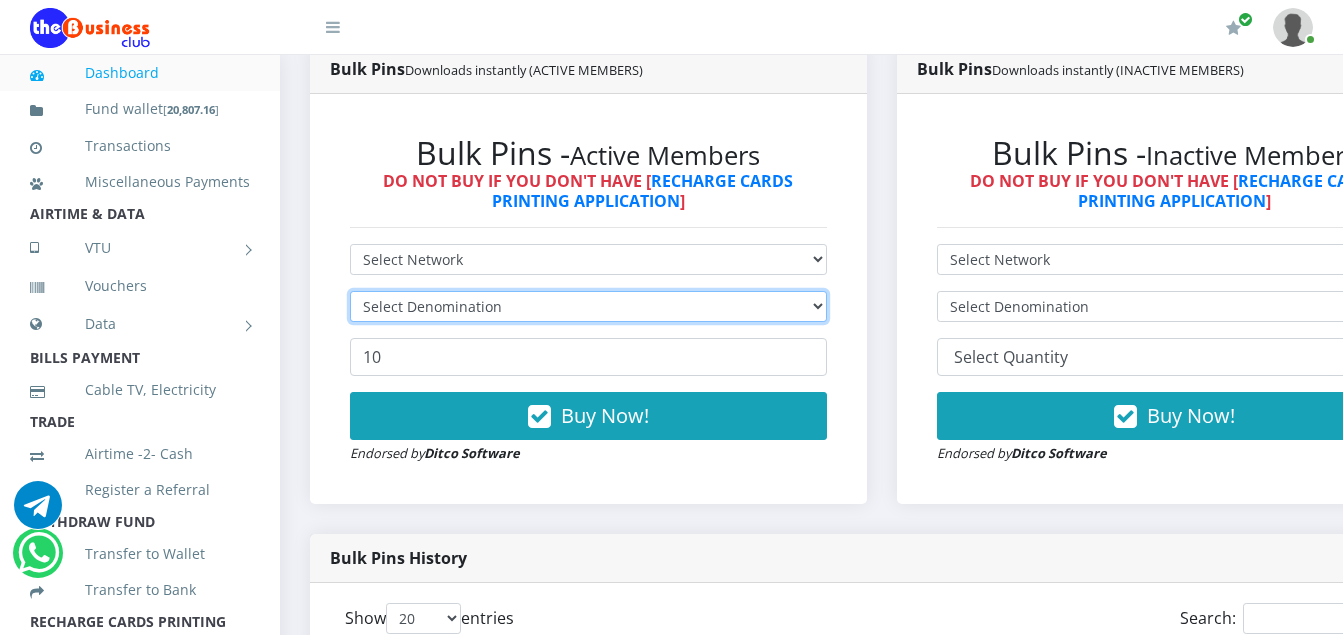 click on "Select Denomination" at bounding box center (588, 306) 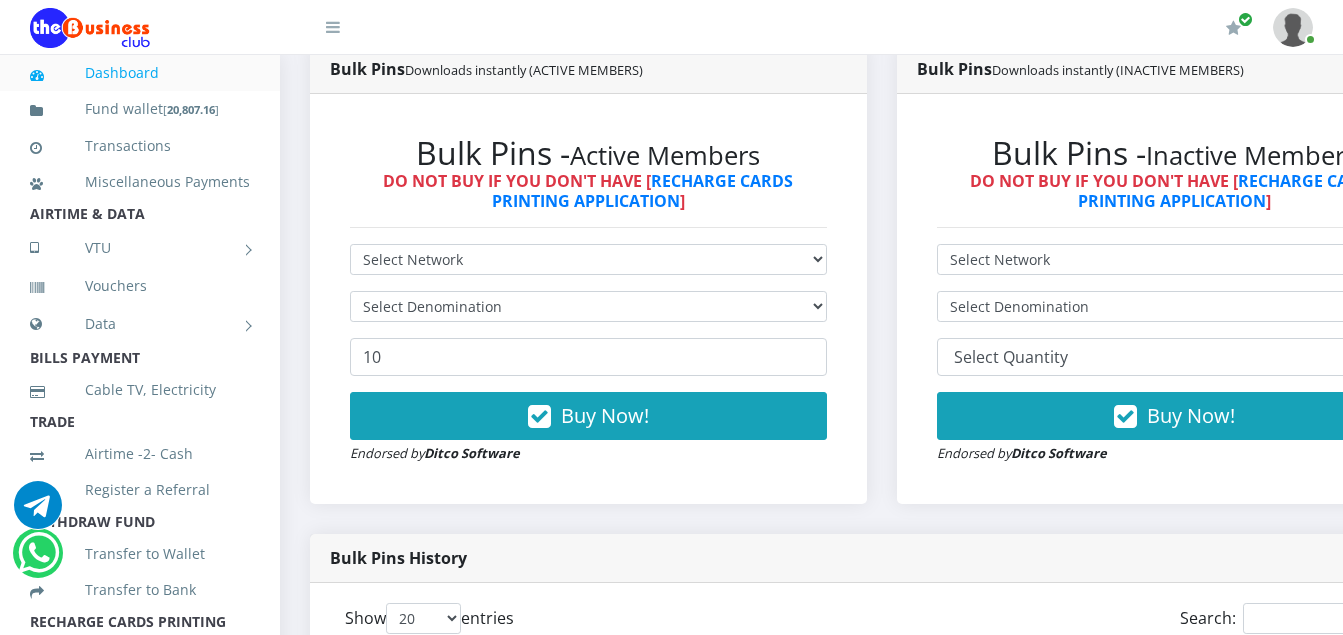 click on "Select Network
MTN
Globacom
9Mobile
Airtel
Select Denomination
10
Buy Now! Endorsed by" at bounding box center (588, 354) 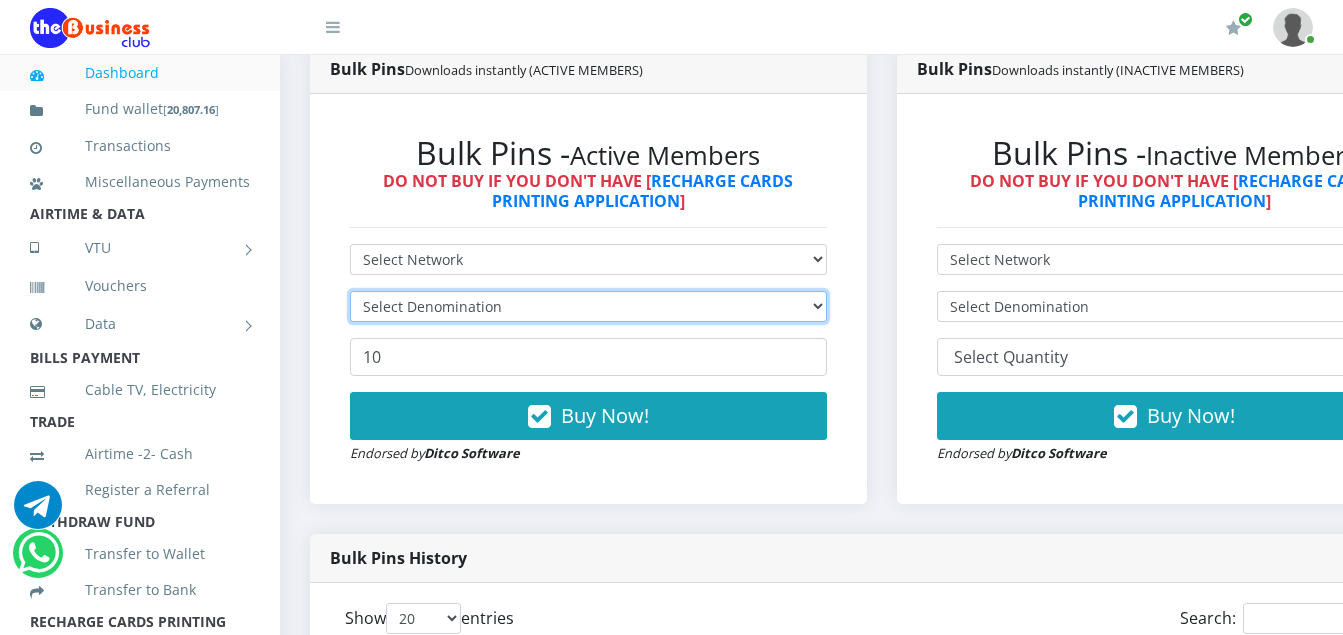 drag, startPoint x: 744, startPoint y: 285, endPoint x: 726, endPoint y: 299, distance: 22.803509 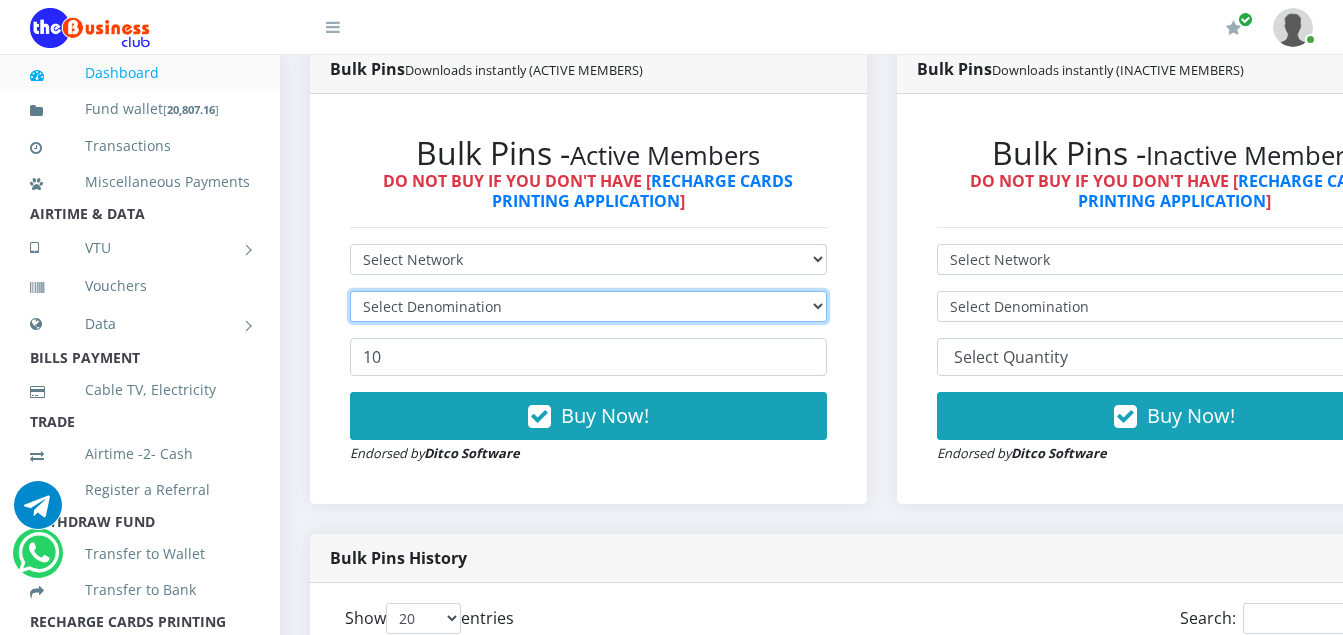 scroll, scrollTop: 1110, scrollLeft: 0, axis: vertical 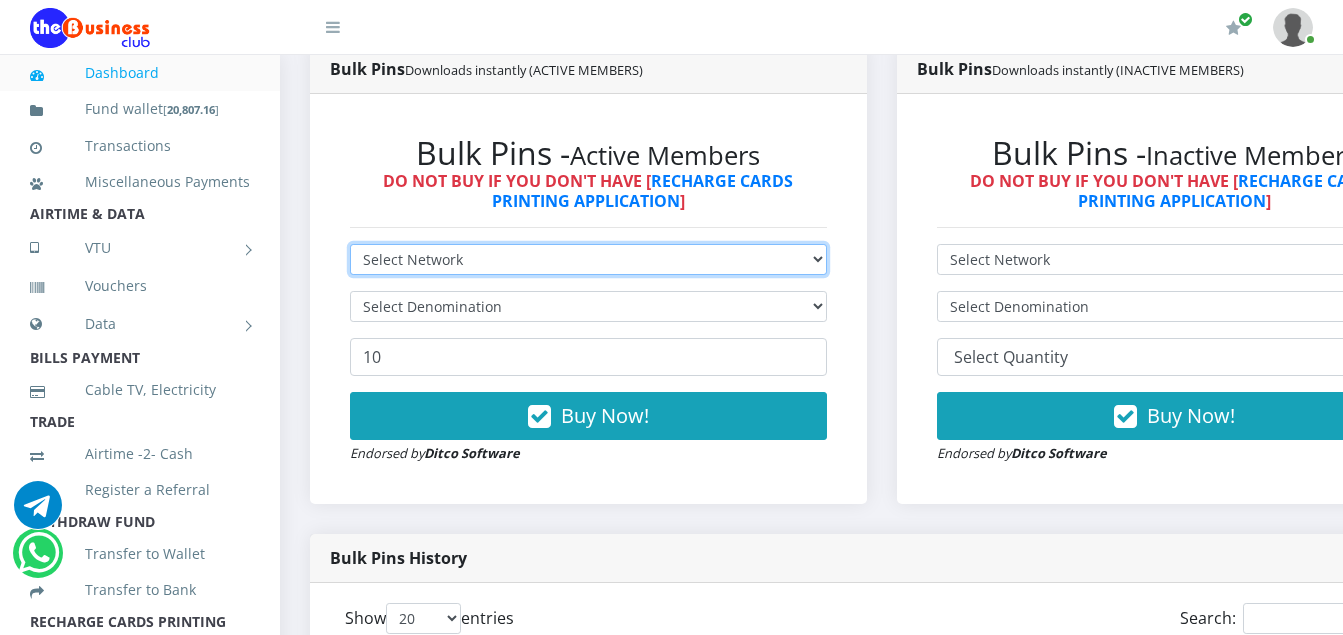 click on "Select Network
MTN
Globacom
9Mobile
Airtel" at bounding box center [588, 259] 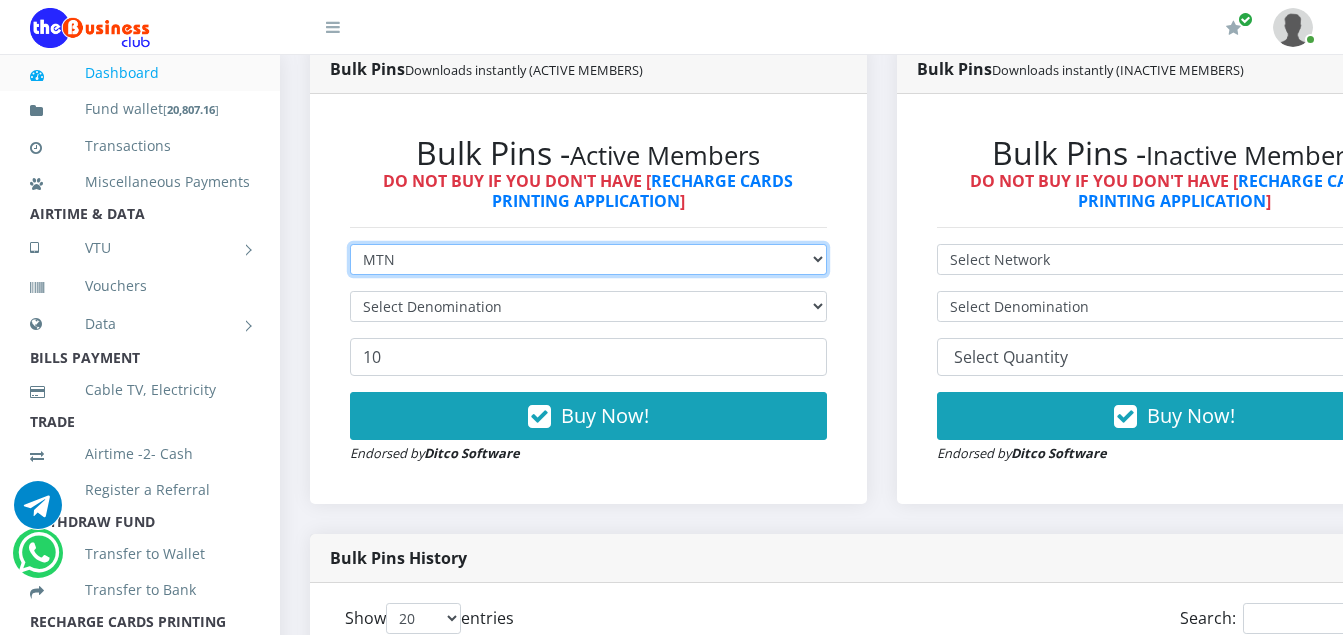 click on "Select Network
MTN
Globacom
9Mobile
Airtel" at bounding box center [588, 259] 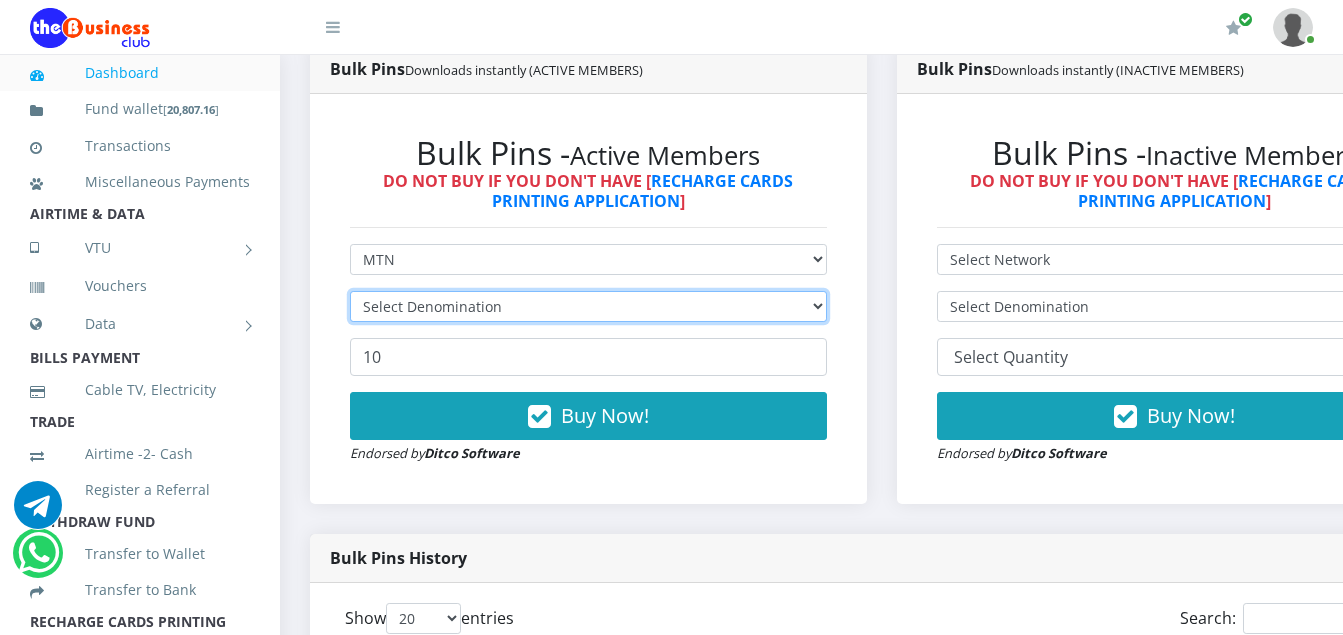 click on "Select Denomination" at bounding box center (588, 306) 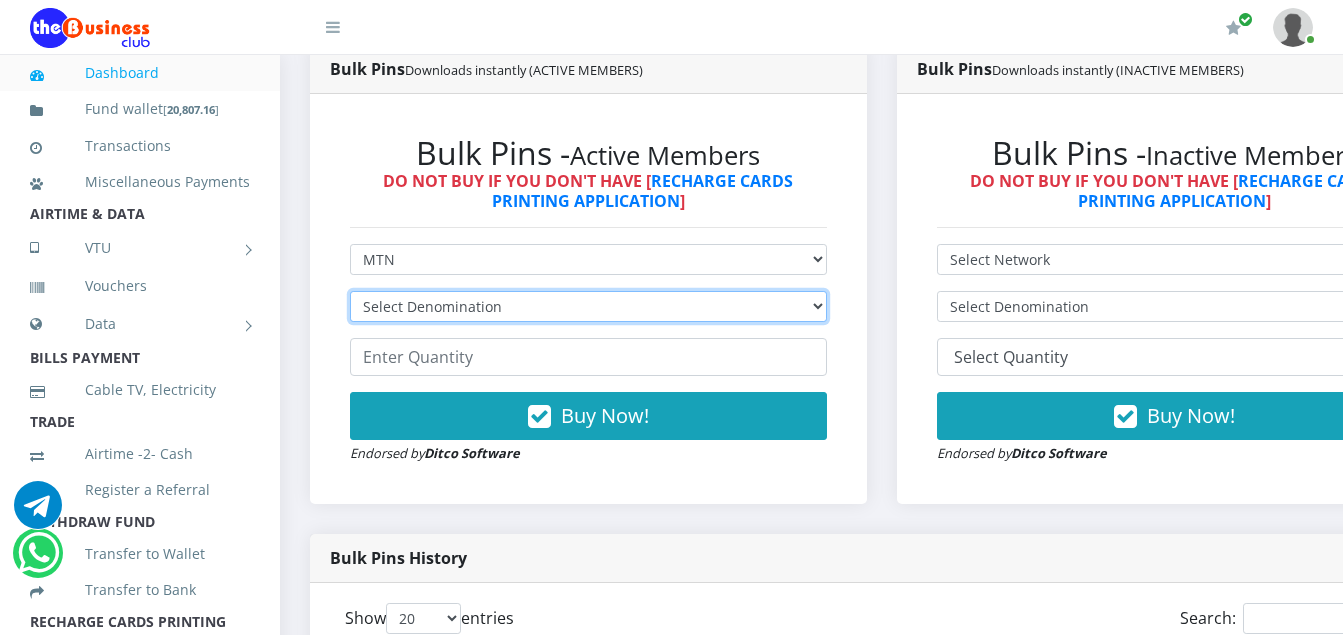 select on "484.95-500" 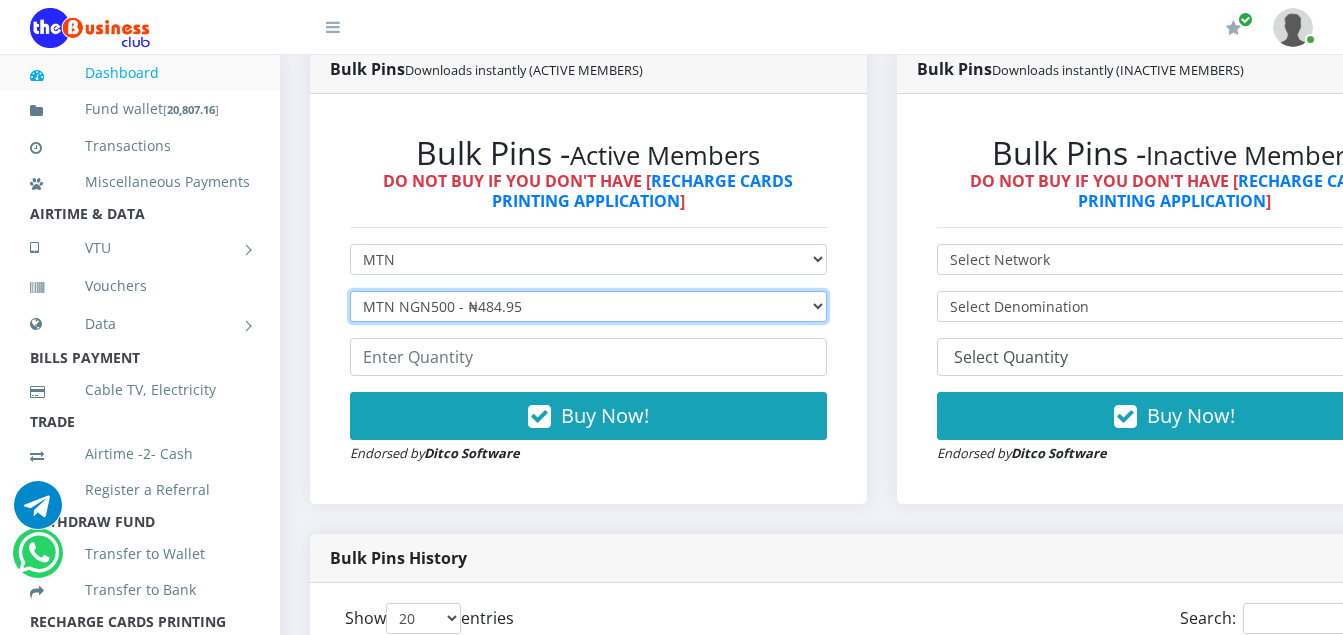 click on "Select Denomination MTN NGN100 - ₦96.99 MTN NGN200 - ₦193.98 MTN NGN400 - ₦387.96 MTN NGN500 - ₦484.95 MTN NGN1000 - ₦969.90 MTN NGN1500 - ₦1,454.85" at bounding box center (588, 306) 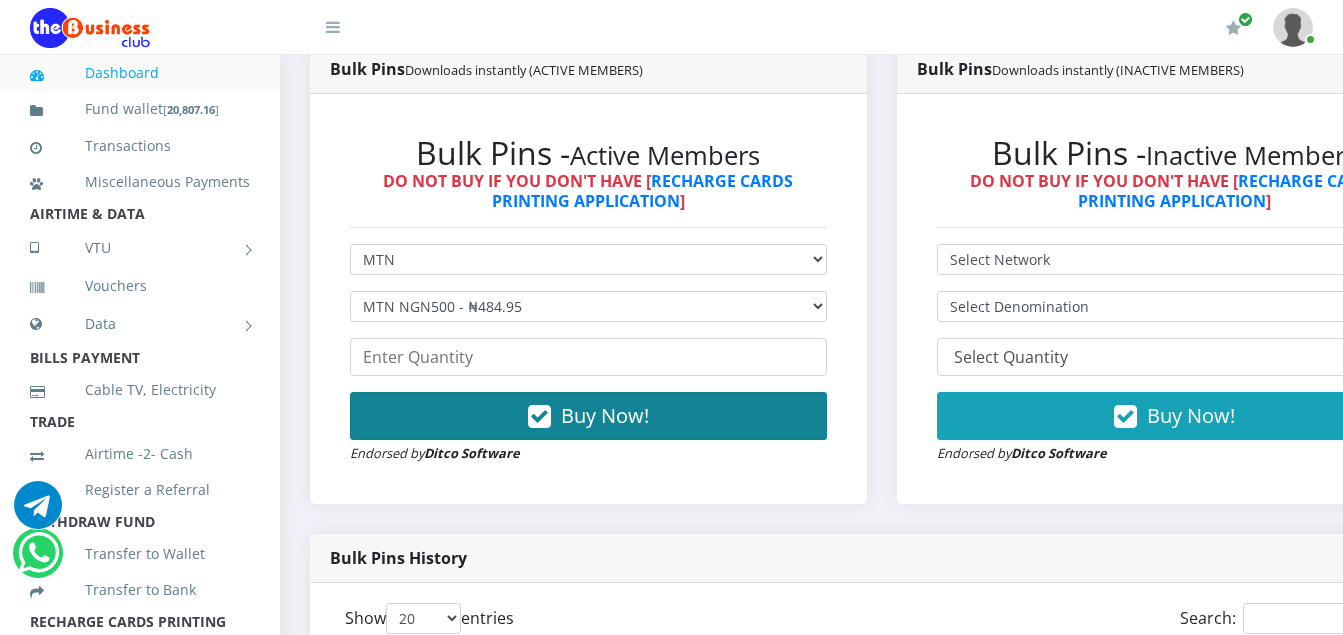 click on "Buy Now!" at bounding box center (588, 416) 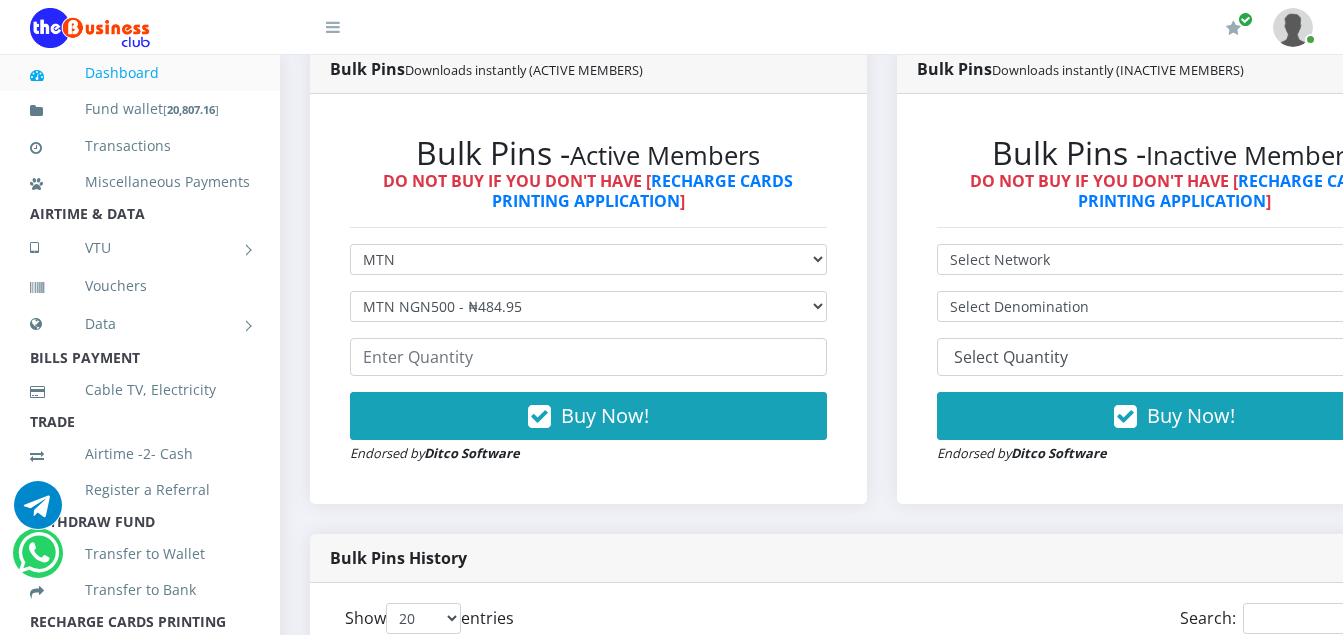type 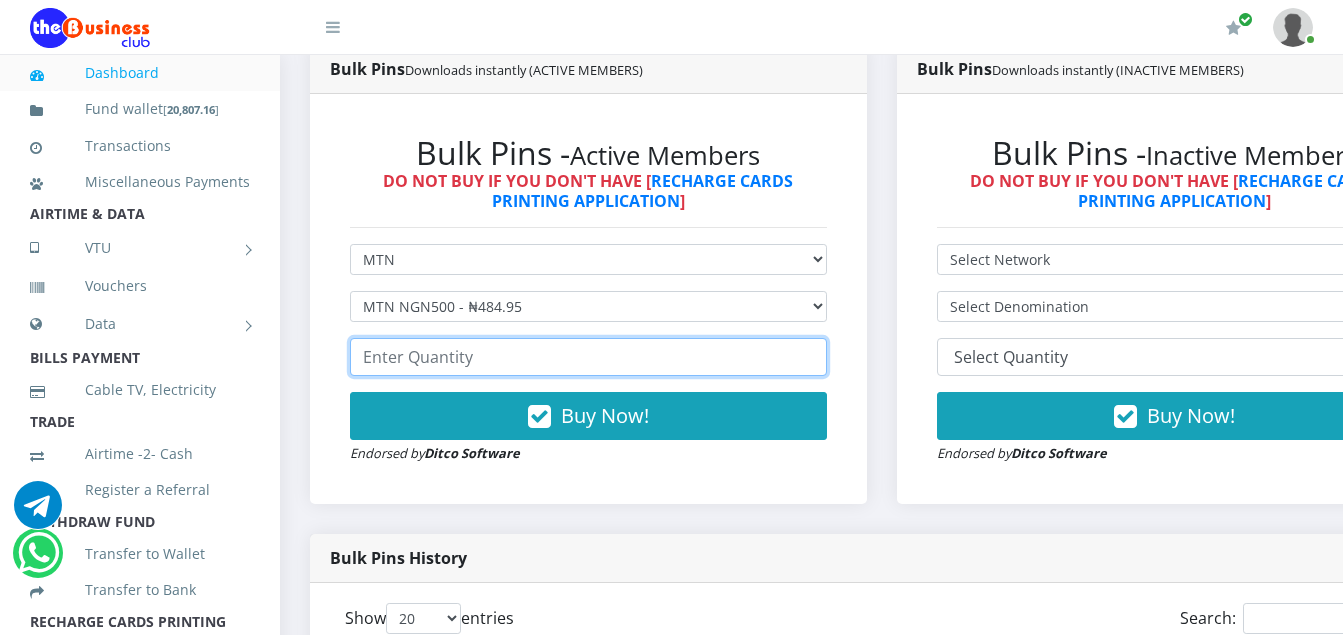 click at bounding box center [588, 357] 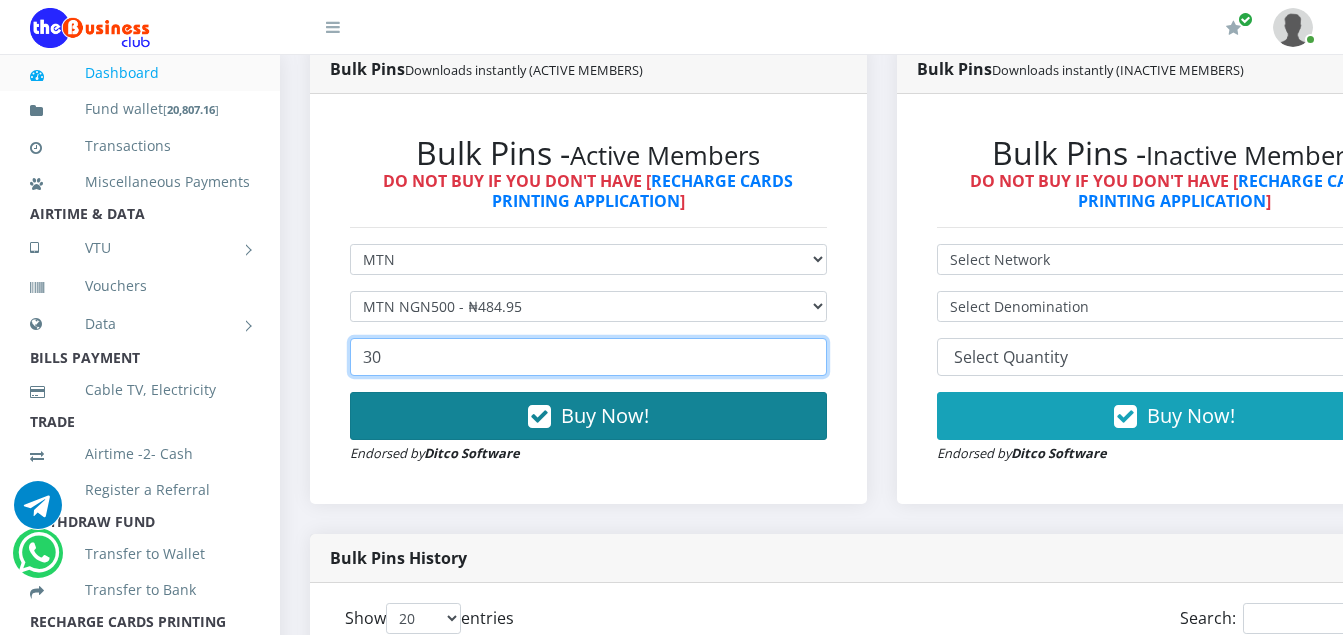 type on "30" 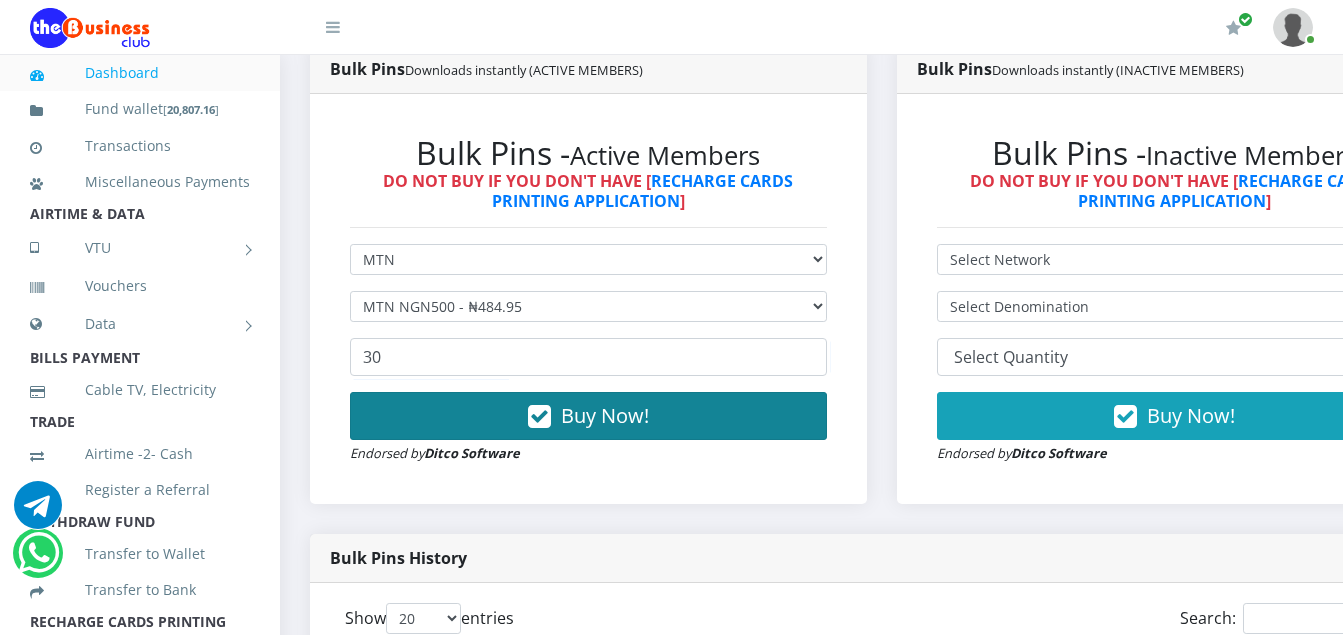 click on "Buy Now!" at bounding box center [605, 415] 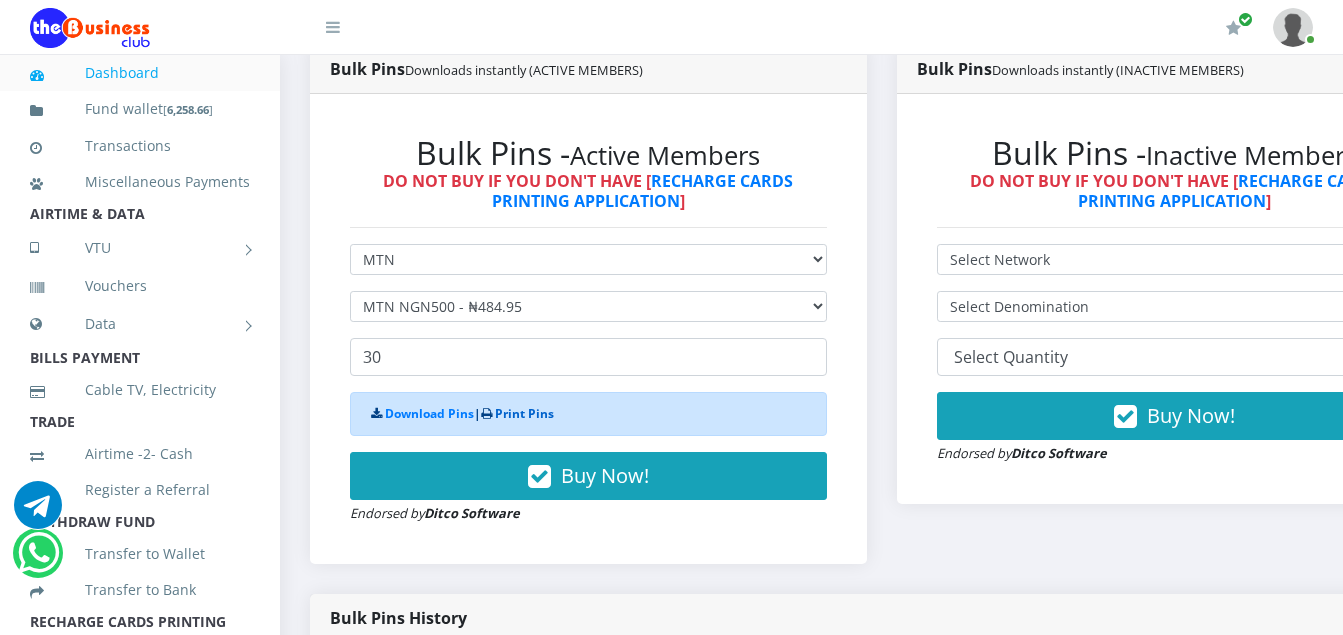 click on "Print Pins" at bounding box center (524, 413) 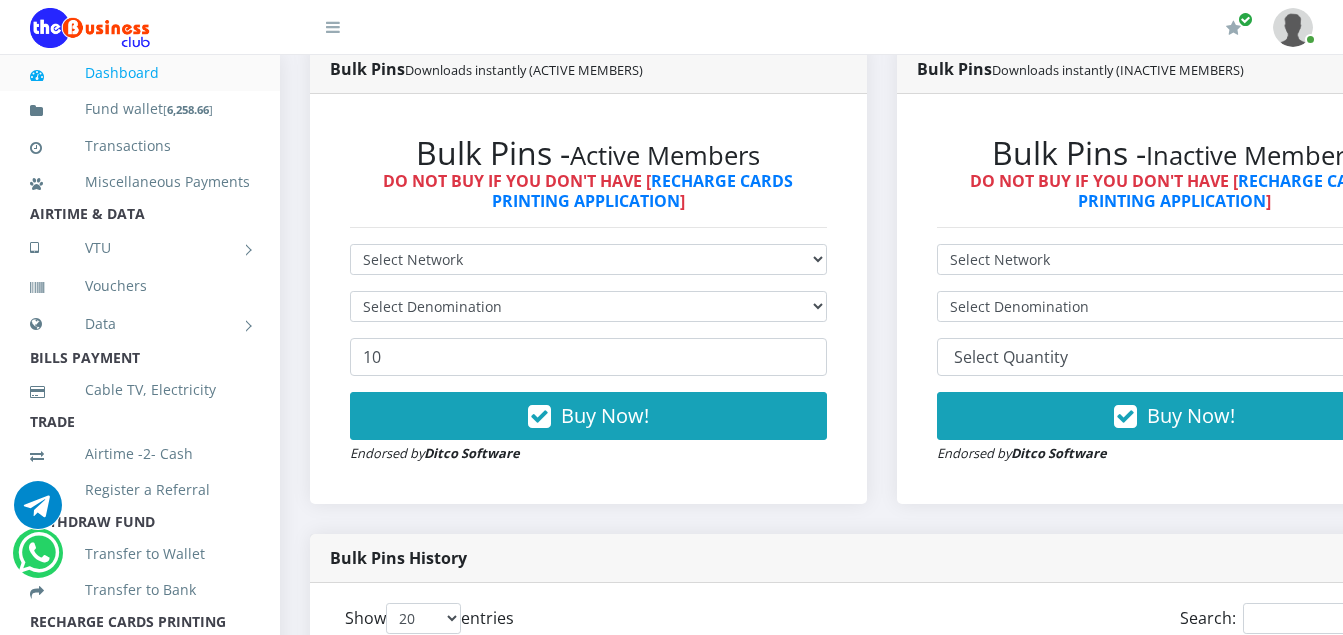 scroll, scrollTop: 0, scrollLeft: 0, axis: both 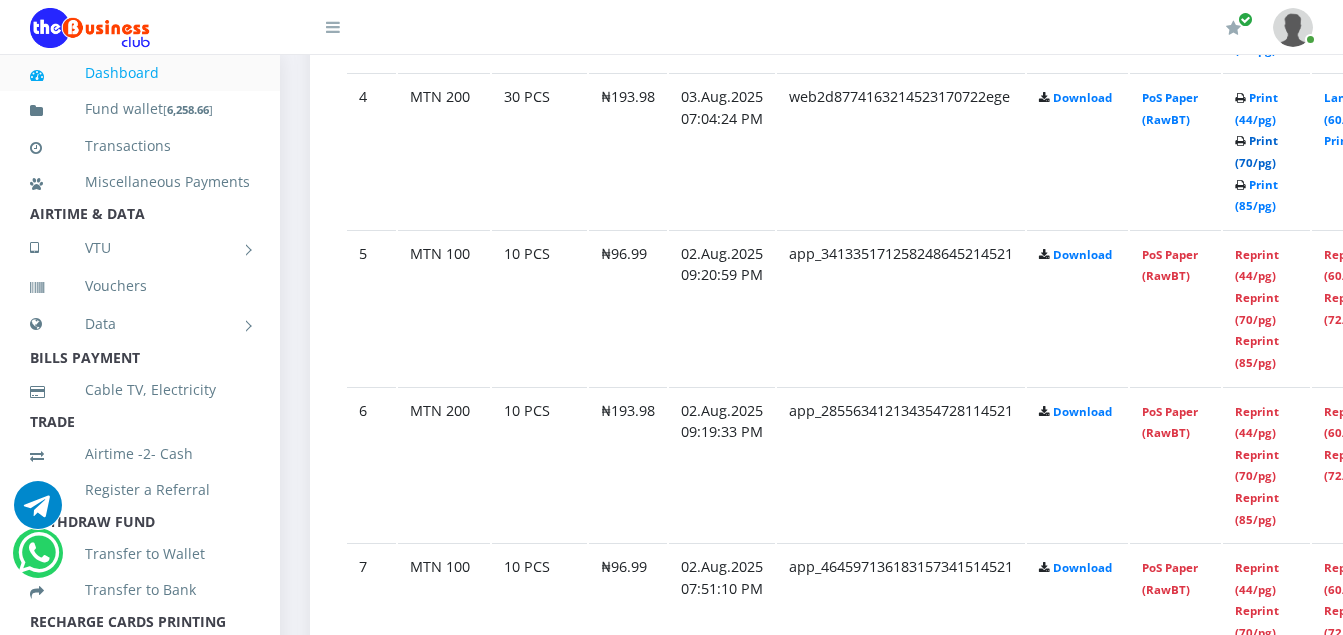click on "Print (70/pg)" at bounding box center [1256, 151] 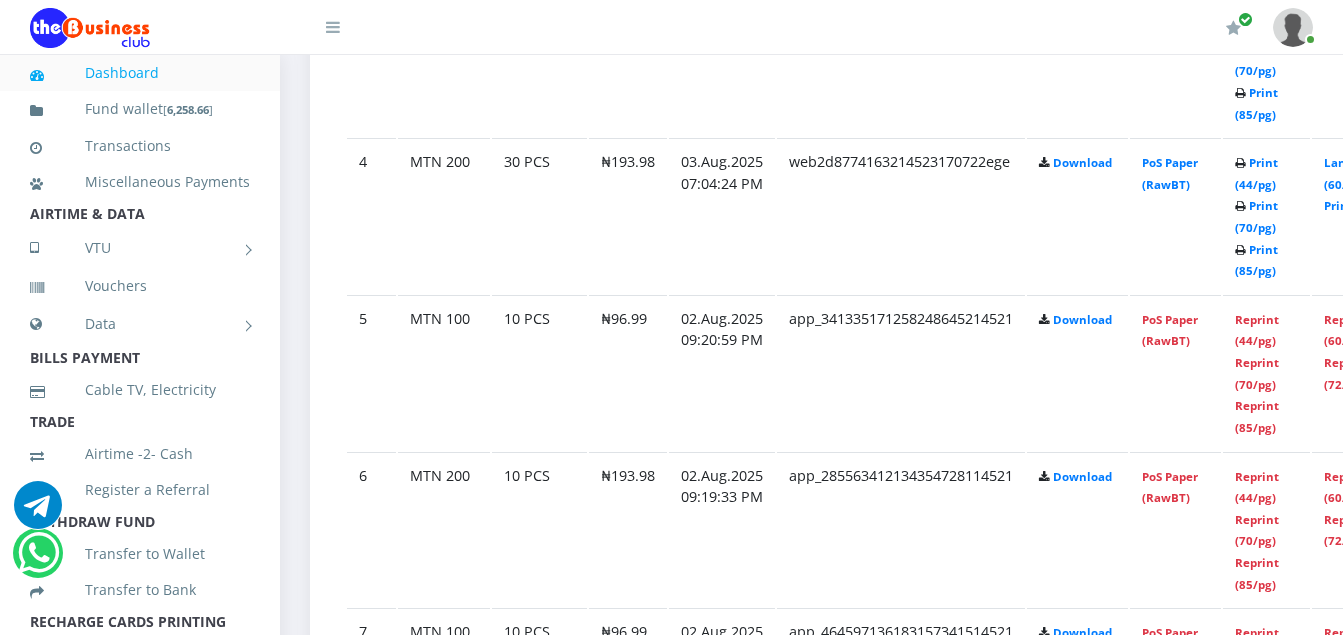 scroll, scrollTop: 1665, scrollLeft: 0, axis: vertical 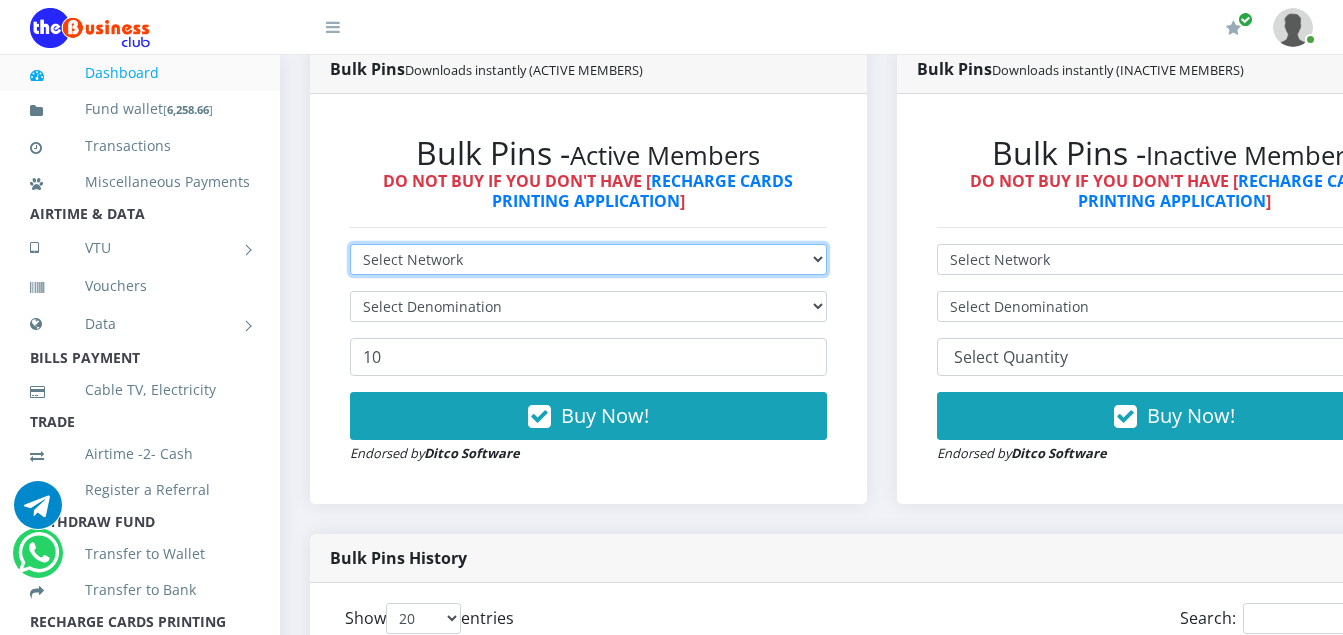 click on "Select Network
MTN
Globacom
9Mobile
Airtel" at bounding box center (588, 259) 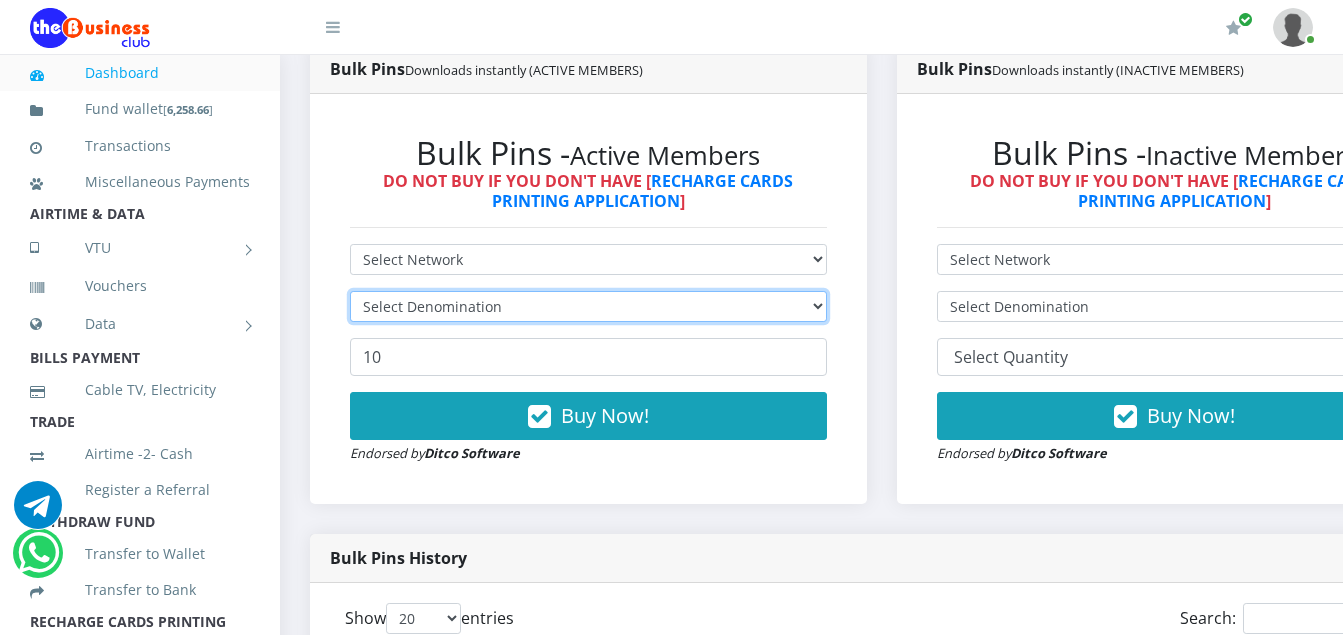 click on "Select Denomination" at bounding box center [588, 306] 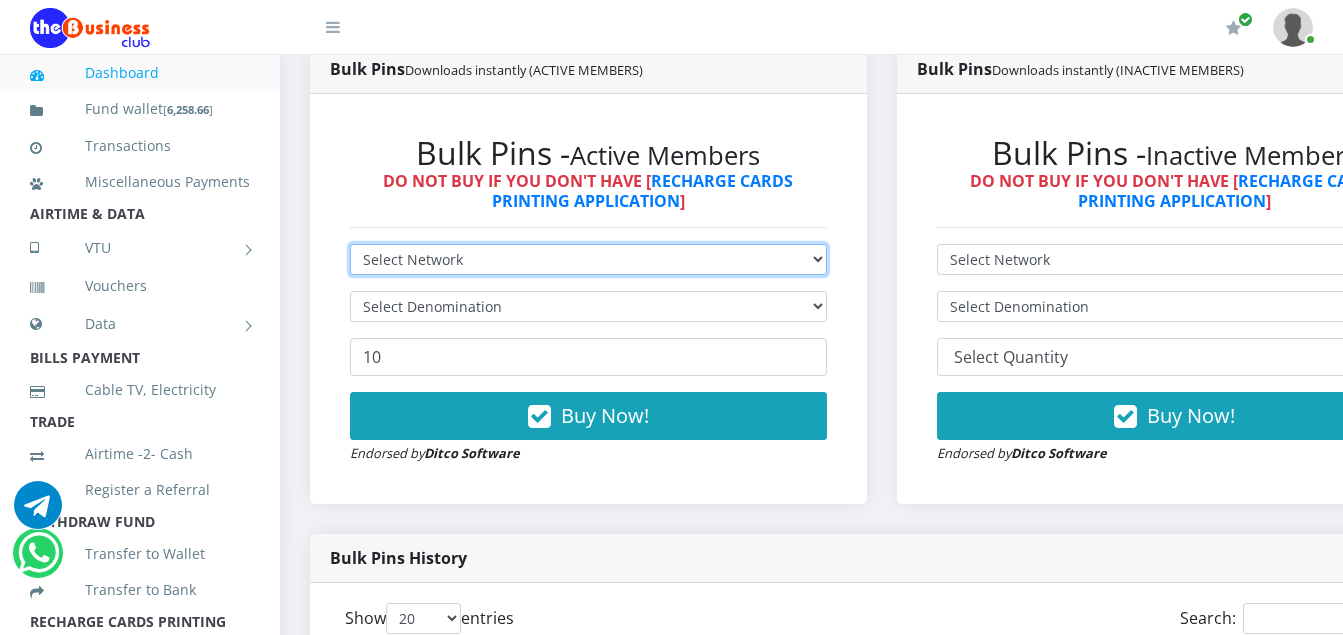 click on "Select Network
MTN
Globacom
9Mobile
Airtel" at bounding box center [588, 259] 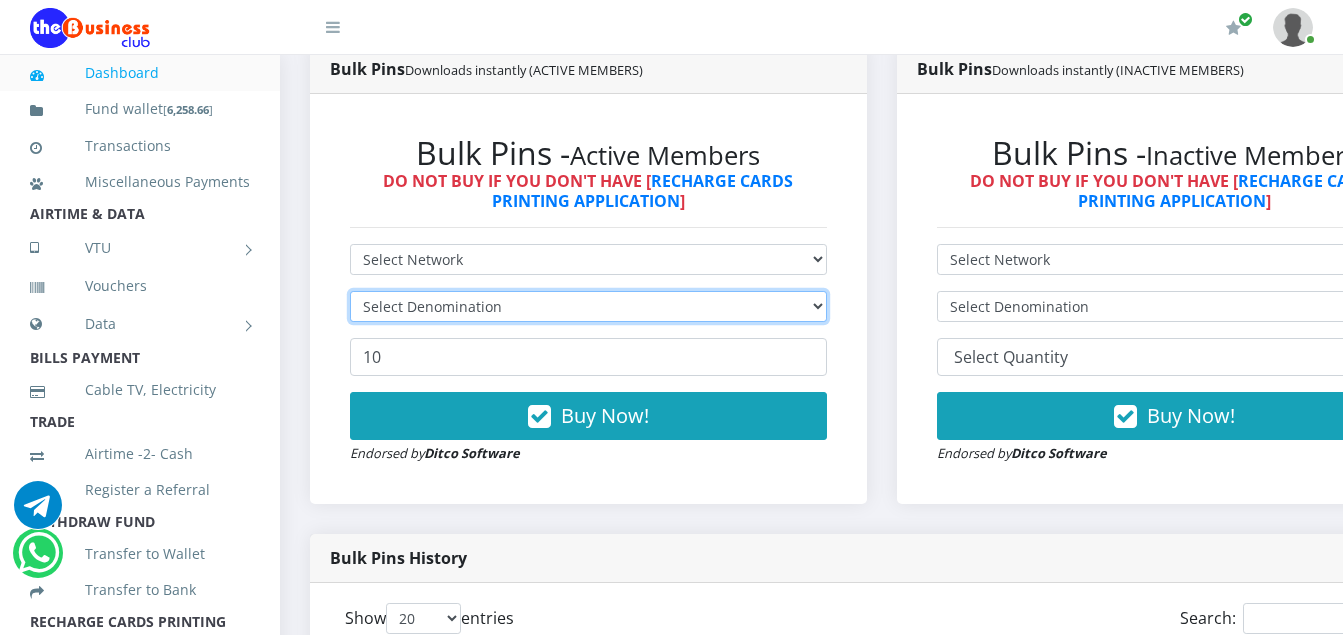 click on "Select Denomination" at bounding box center [588, 306] 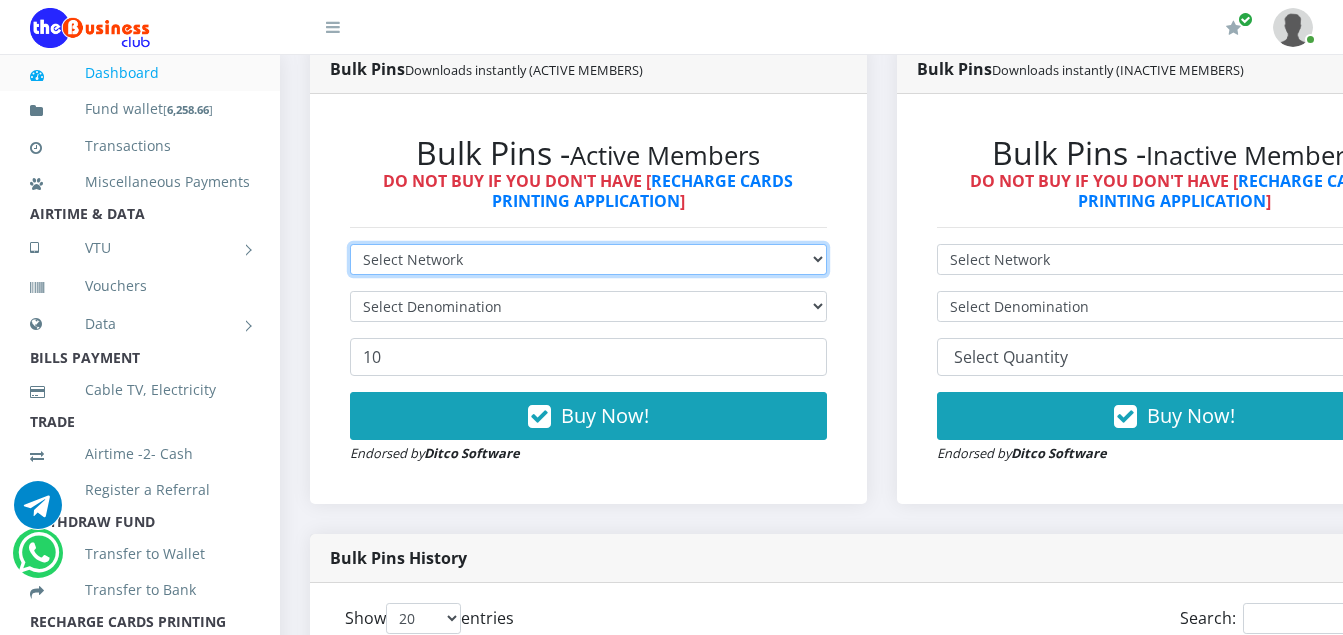 click on "Select Network
MTN
Globacom
9Mobile
Airtel" at bounding box center (588, 259) 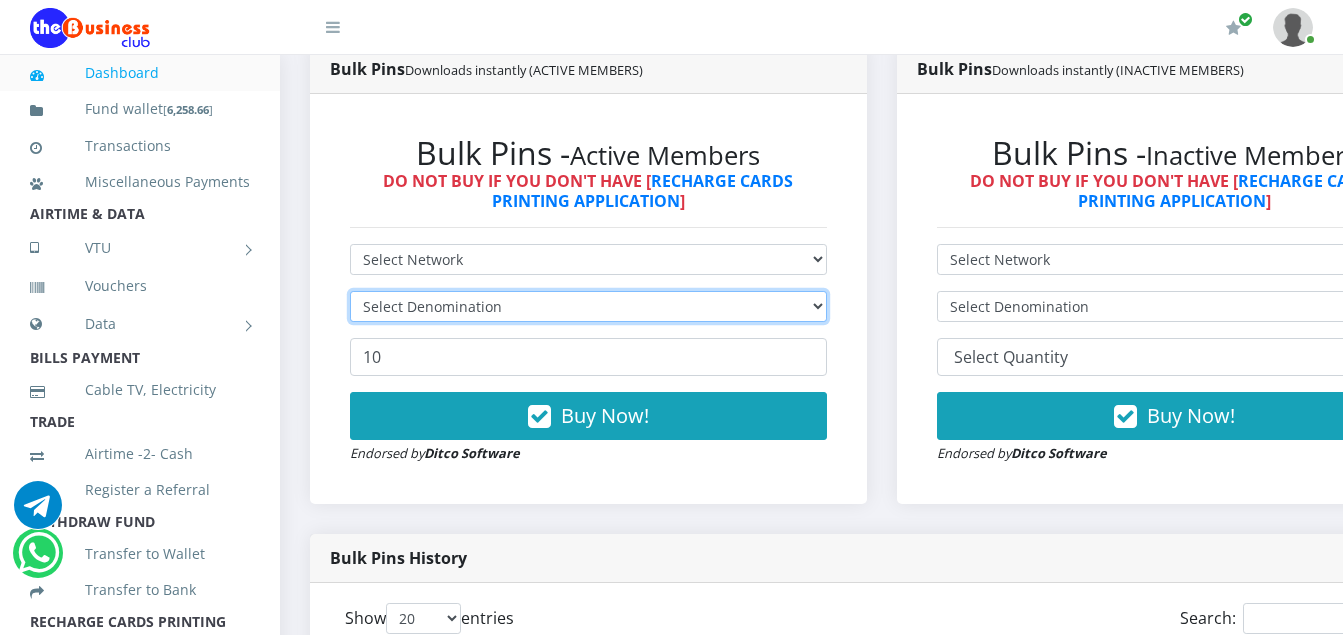 click on "Select Denomination" at bounding box center (588, 306) 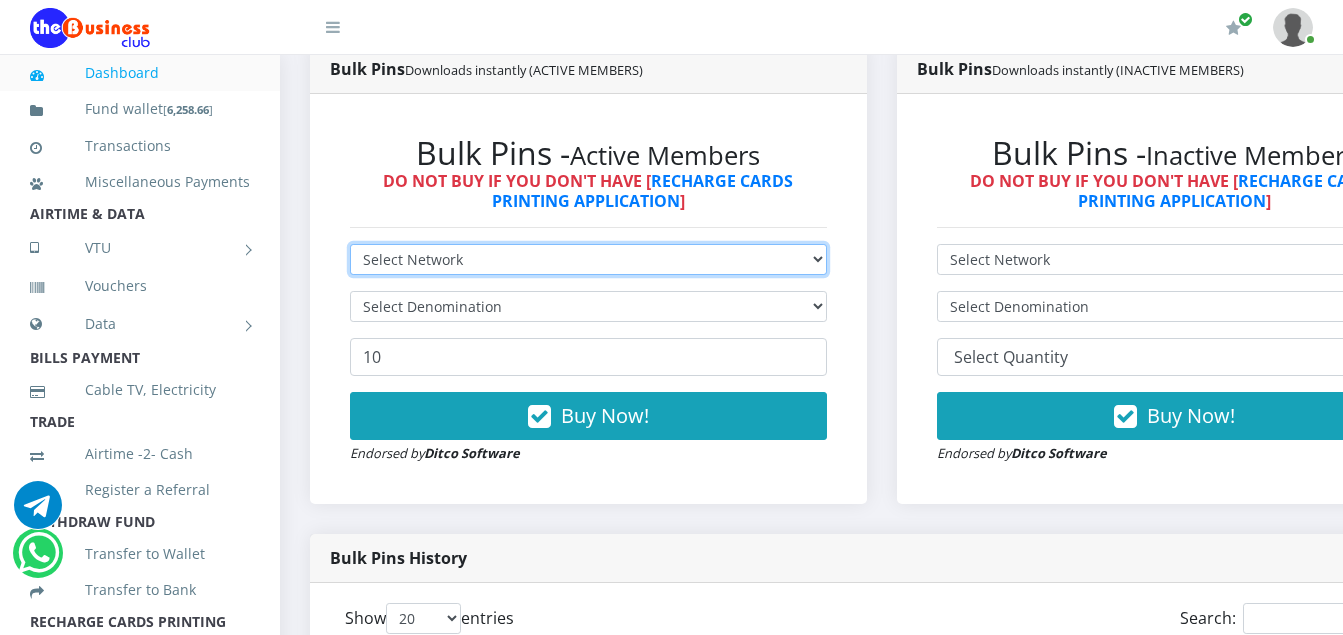 click on "Select Network
MTN
Globacom
9Mobile
Airtel" at bounding box center (588, 259) 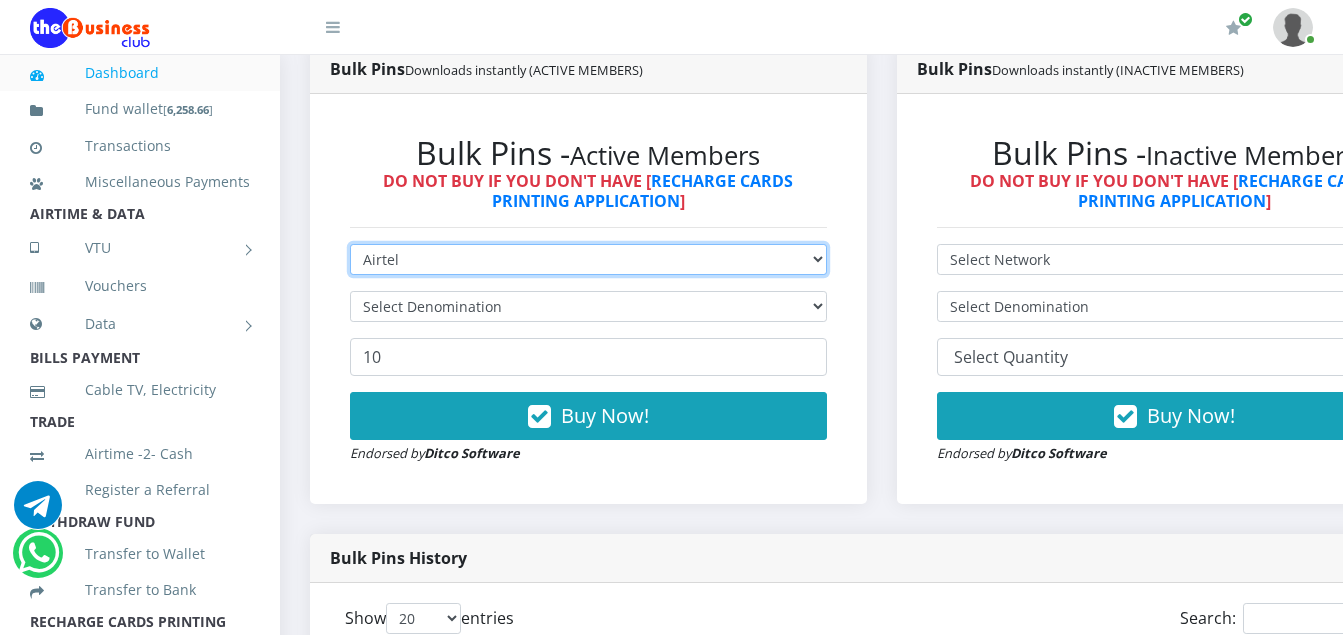 click on "Select Network
MTN
Globacom
9Mobile
Airtel" at bounding box center [588, 259] 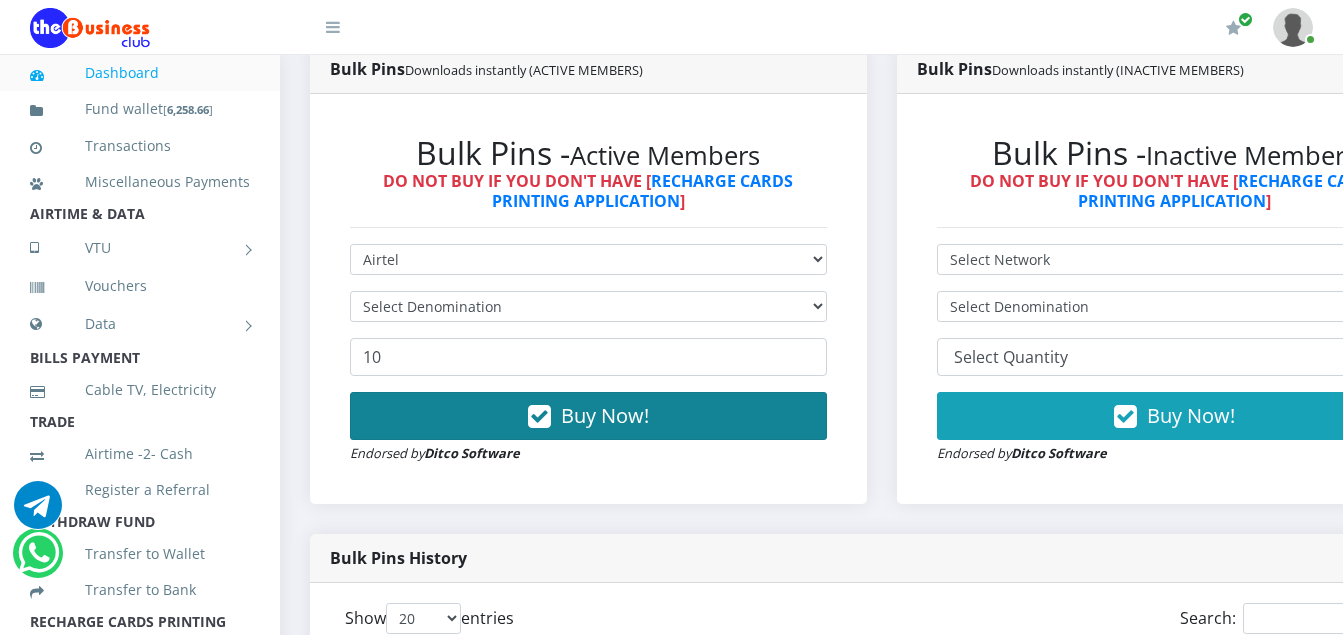 click on "Buy Now!" at bounding box center (588, 416) 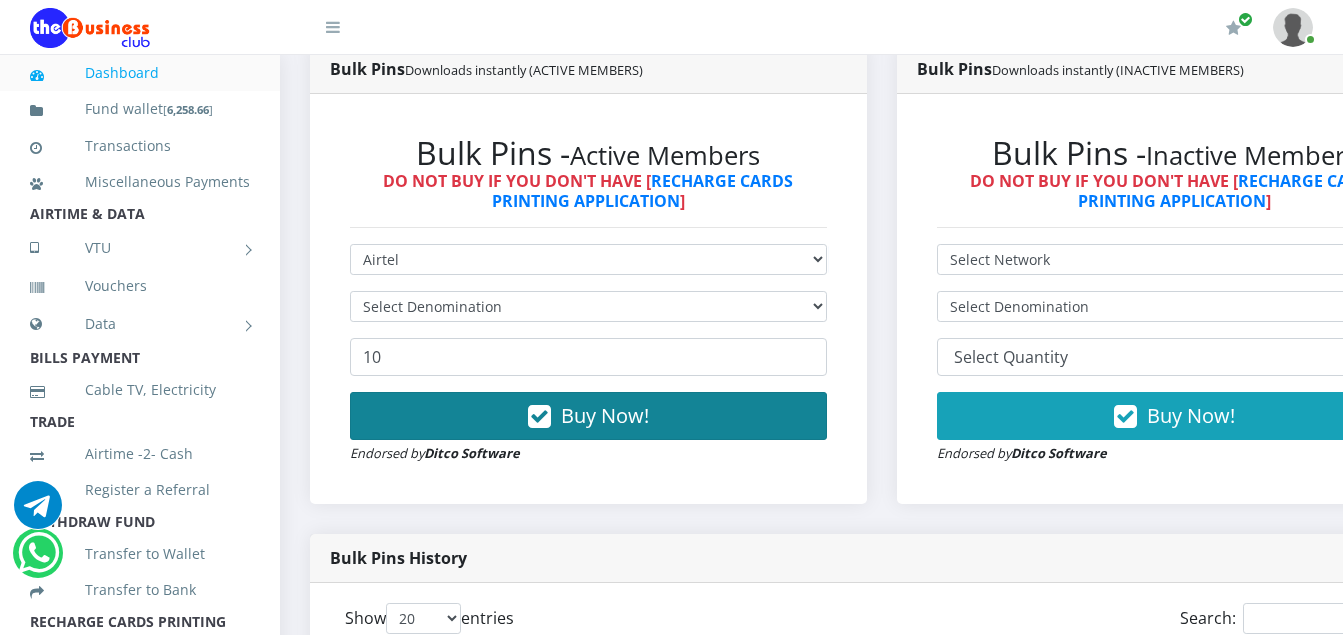 type 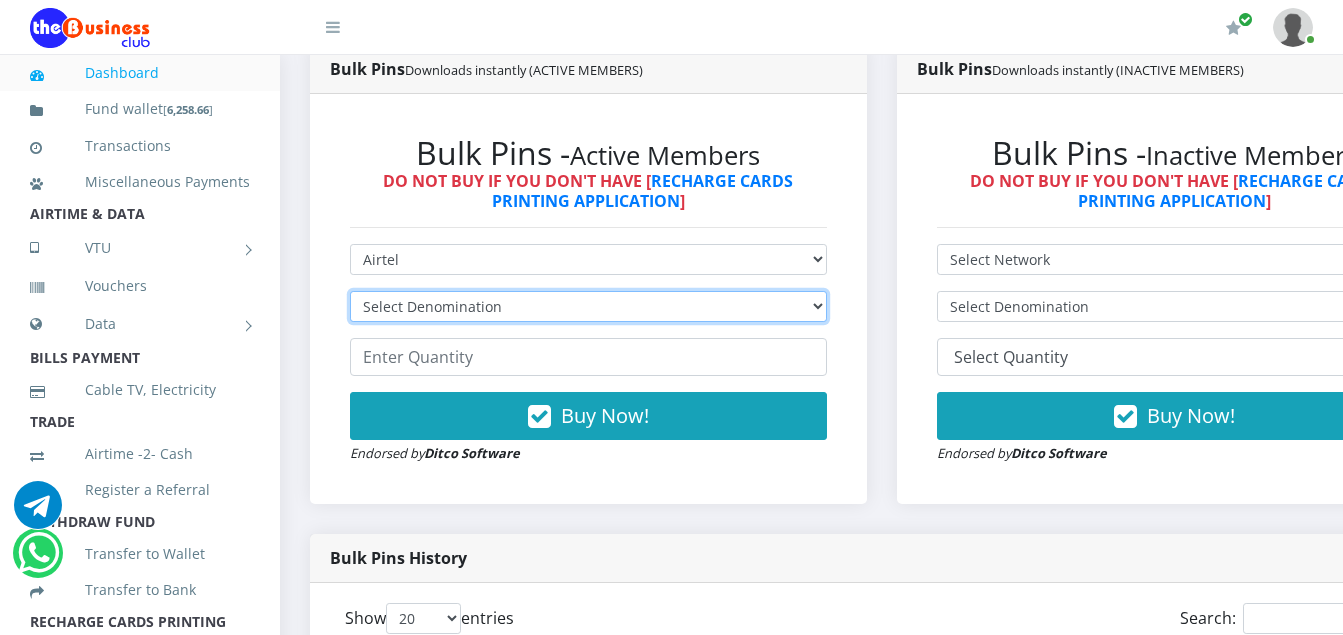 click on "Select Denomination Airtel NGN100 - ₦96.38 Airtel NGN200 - ₦192.76 Airtel NGN500 - ₦481.90 Airtel NGN1000 - ₦963.80" at bounding box center [588, 306] 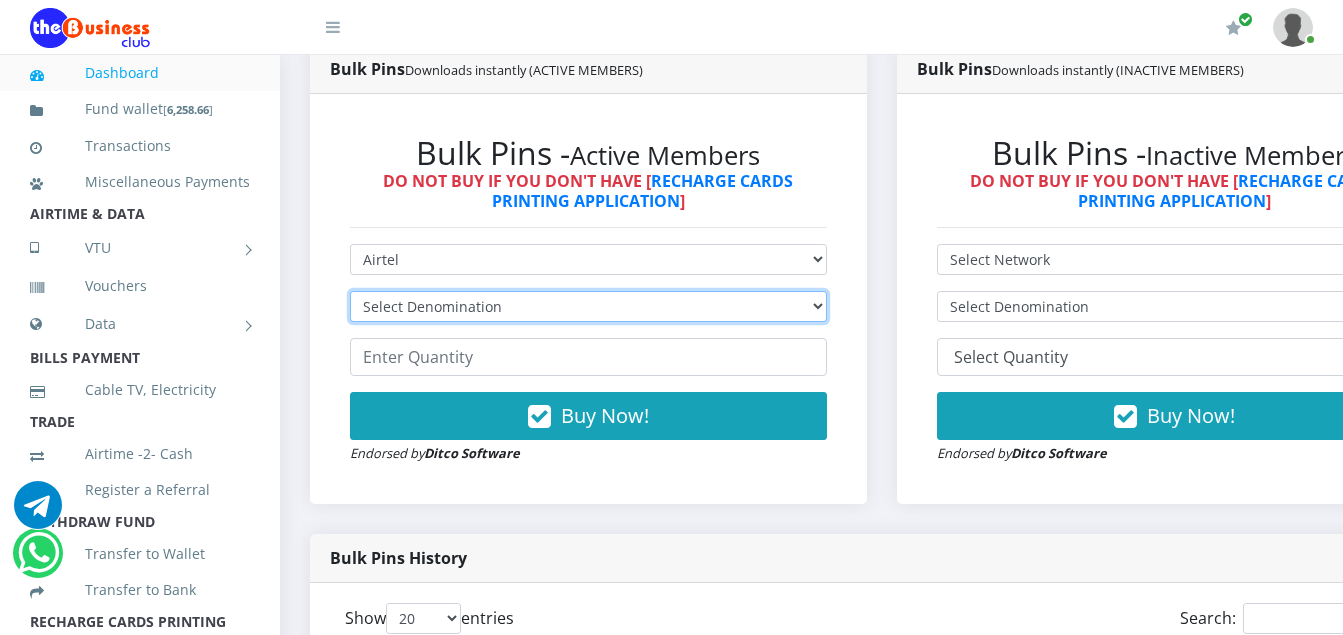 select on "96.38-100" 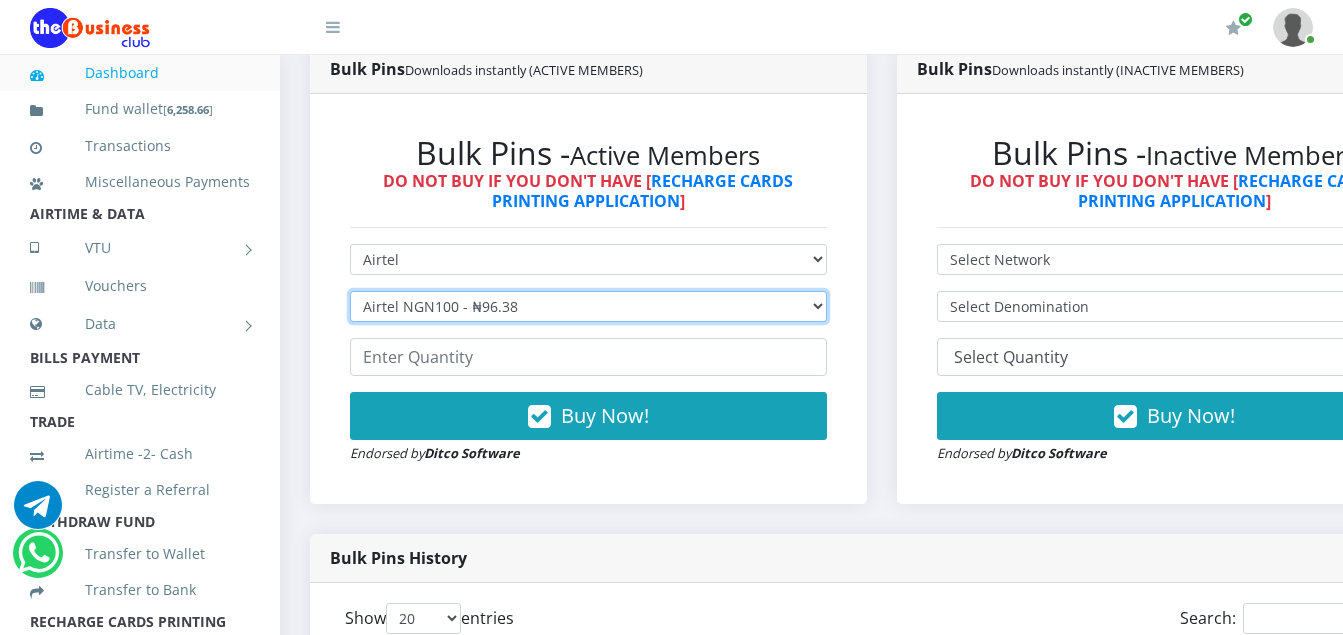 click on "Select Denomination Airtel NGN100 - ₦96.38 Airtel NGN200 - ₦192.76 Airtel NGN500 - ₦481.90 Airtel NGN1000 - ₦963.80" at bounding box center (588, 306) 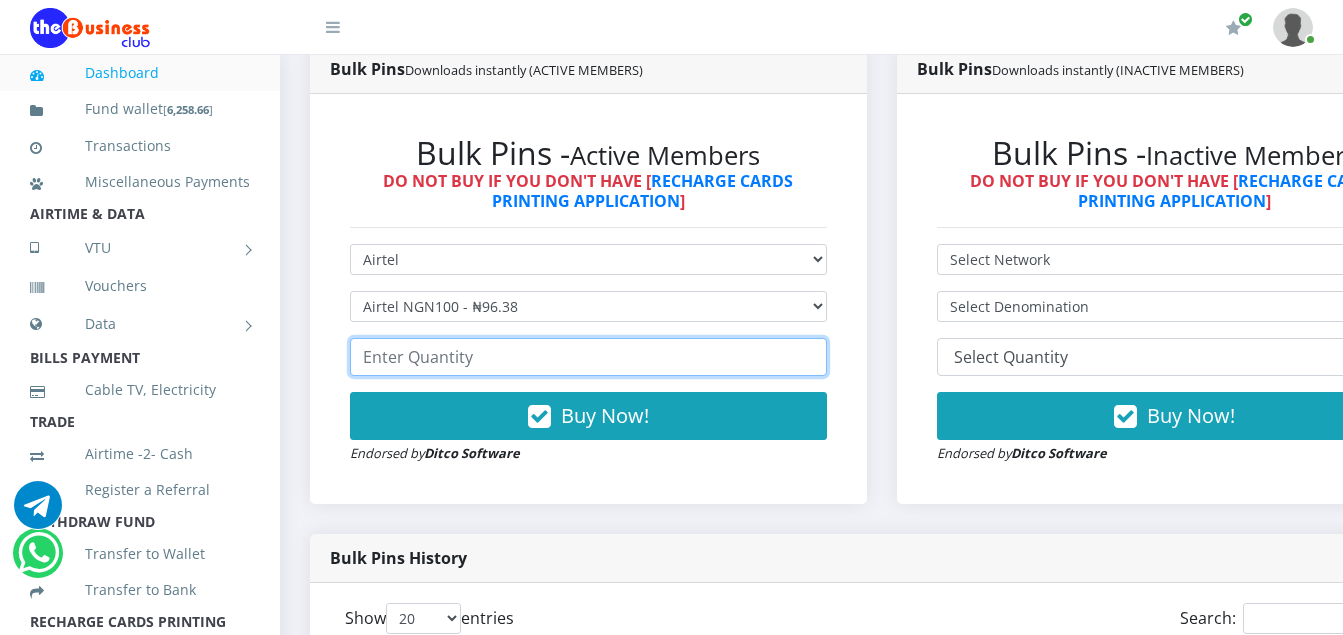 click at bounding box center [588, 357] 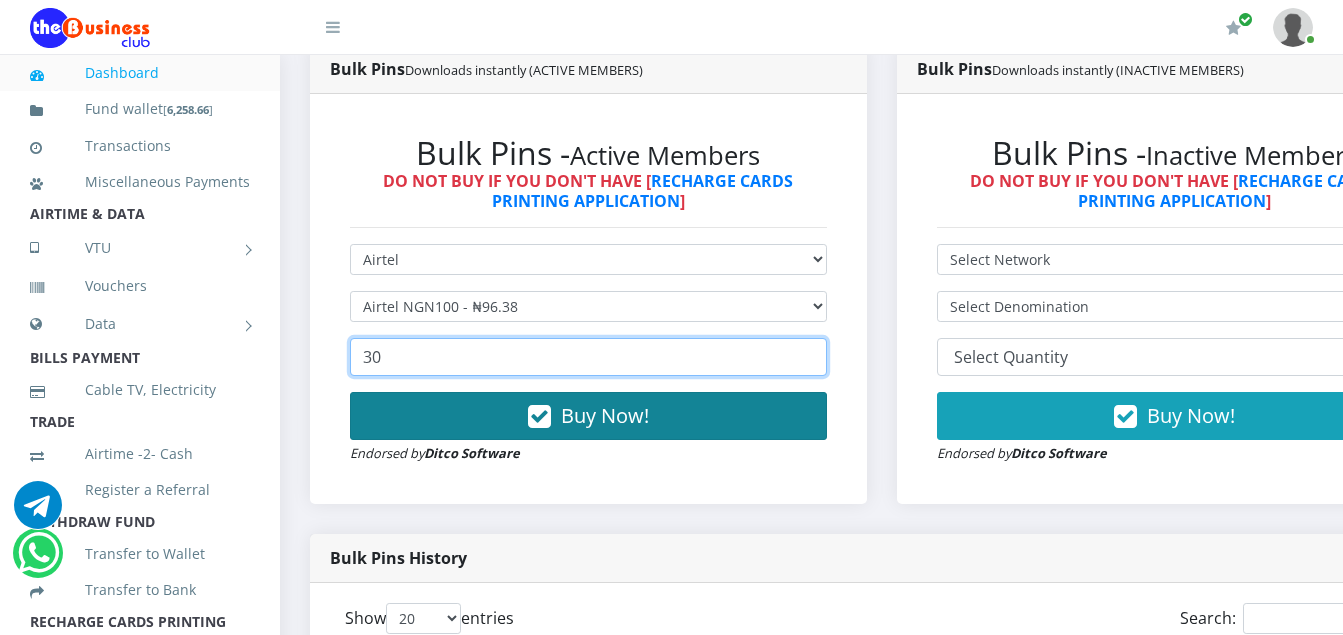 type on "30" 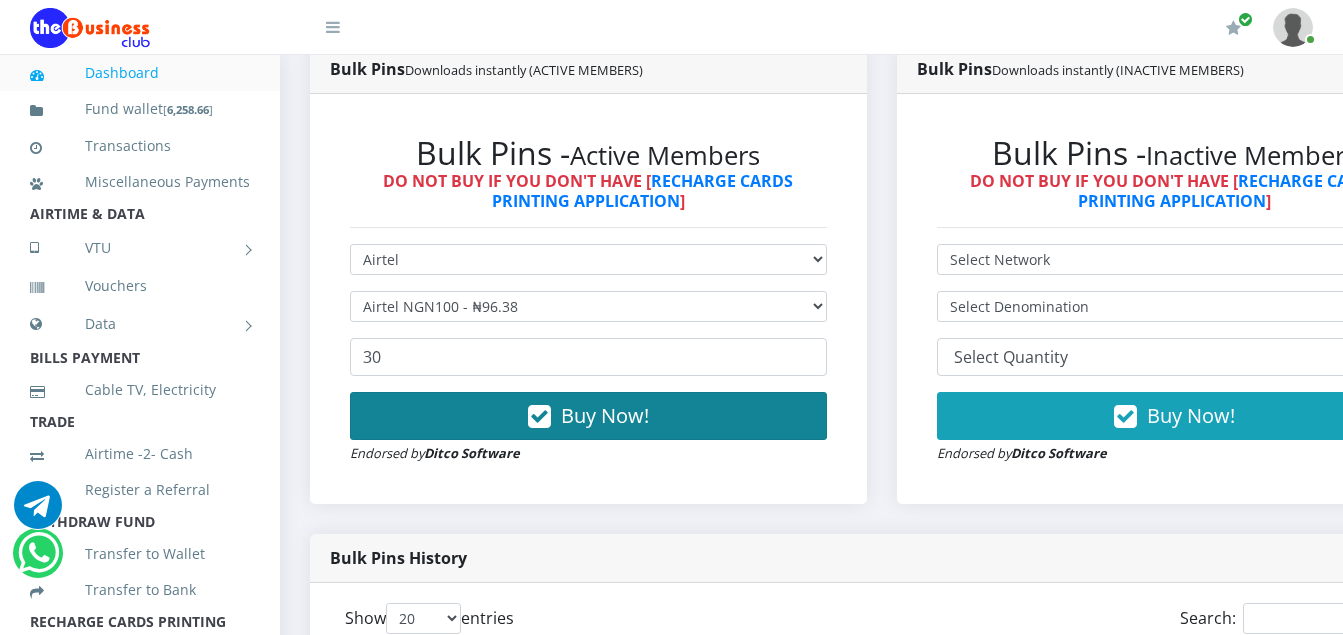 click on "Buy Now!" at bounding box center (588, 416) 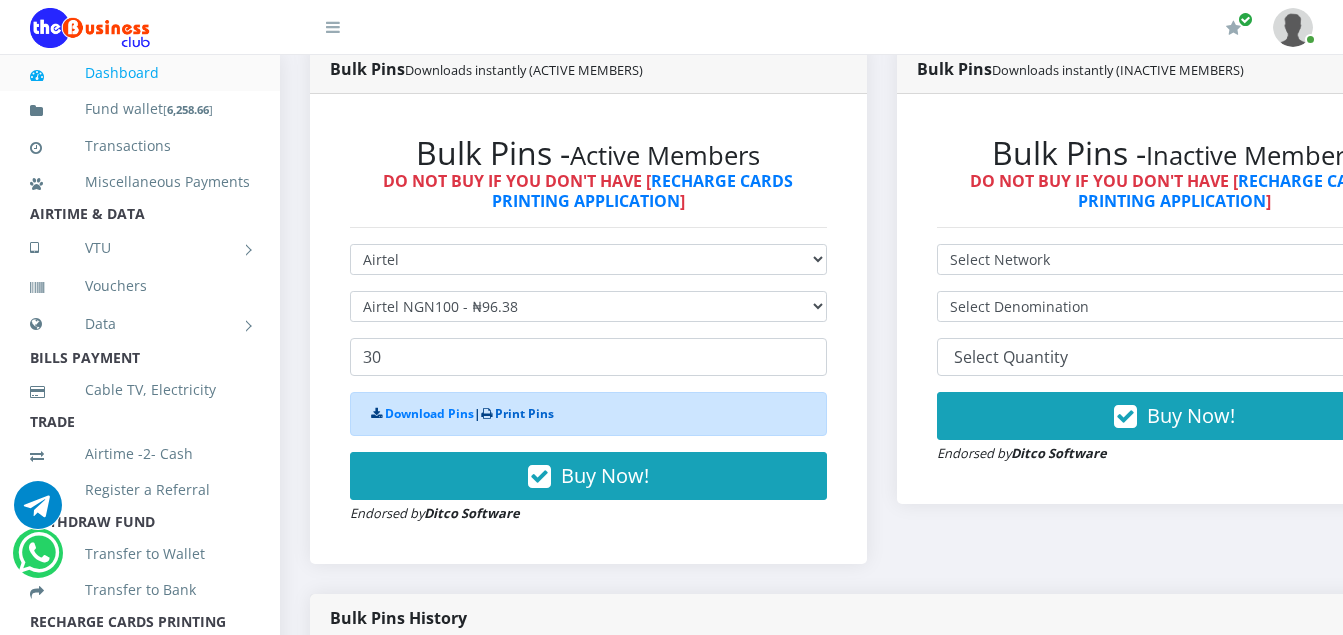 click on "Print Pins" at bounding box center [524, 413] 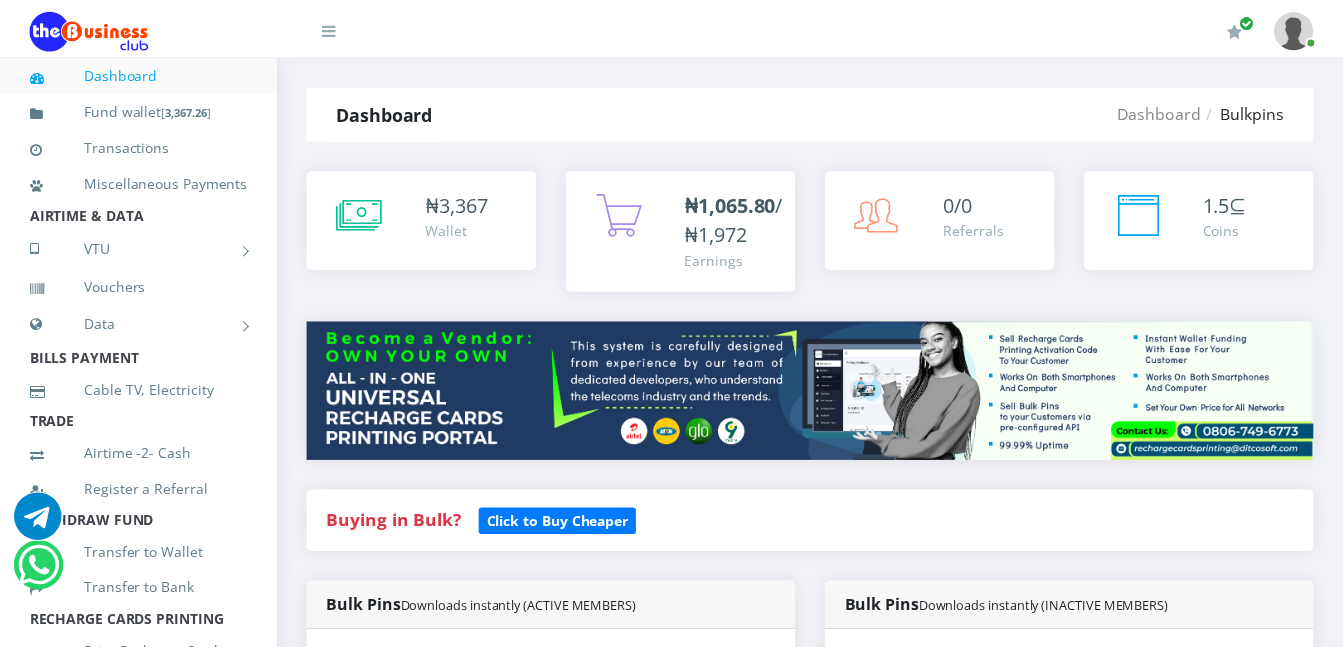 scroll, scrollTop: 536, scrollLeft: 0, axis: vertical 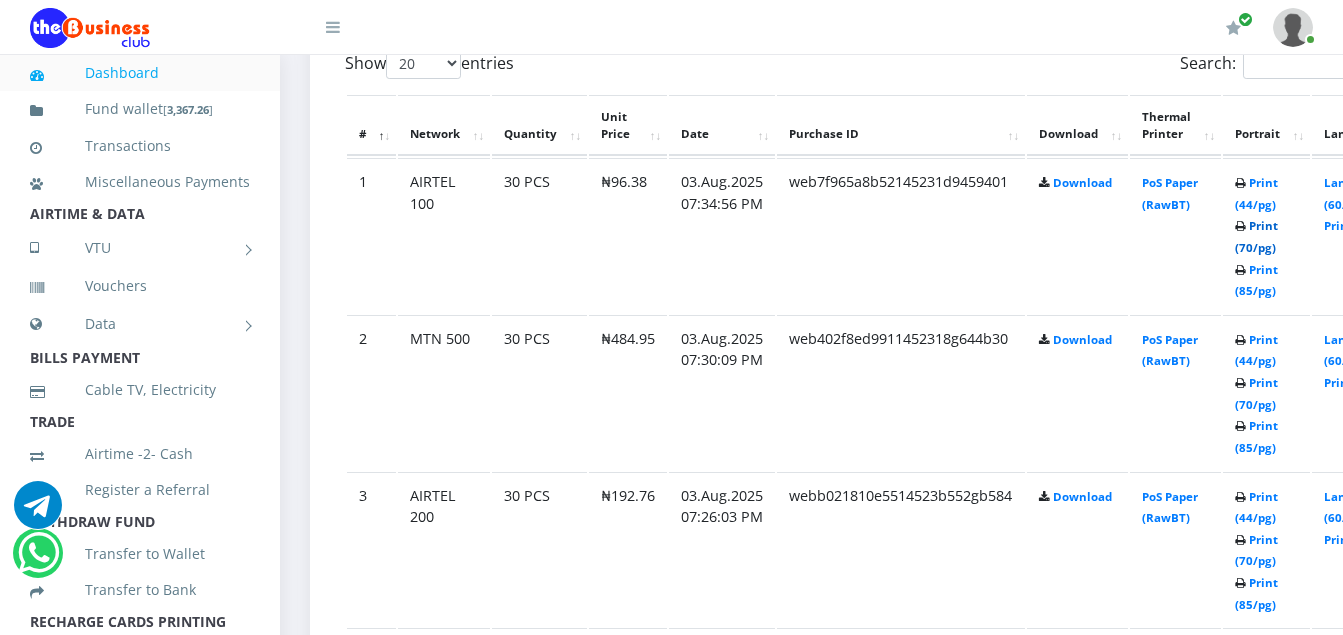 click on "Print (70/pg)" at bounding box center [1256, 236] 